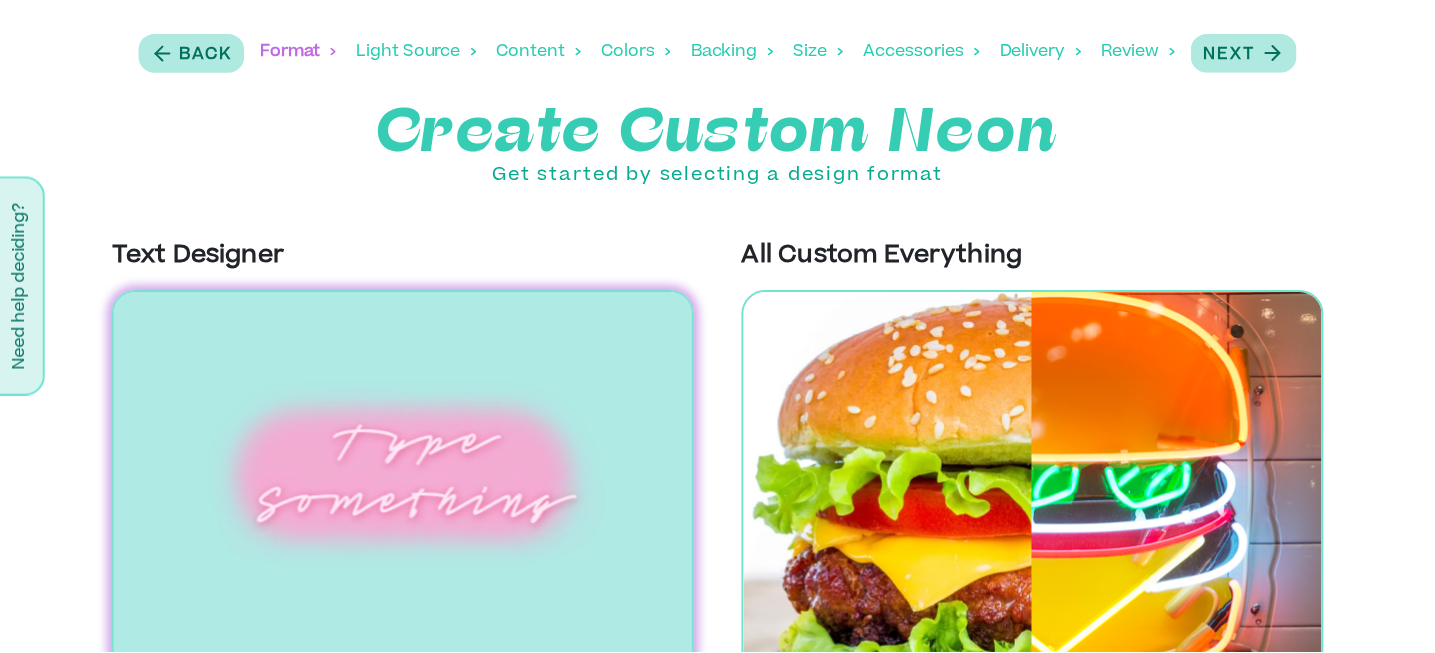 scroll, scrollTop: 50, scrollLeft: 0, axis: vertical 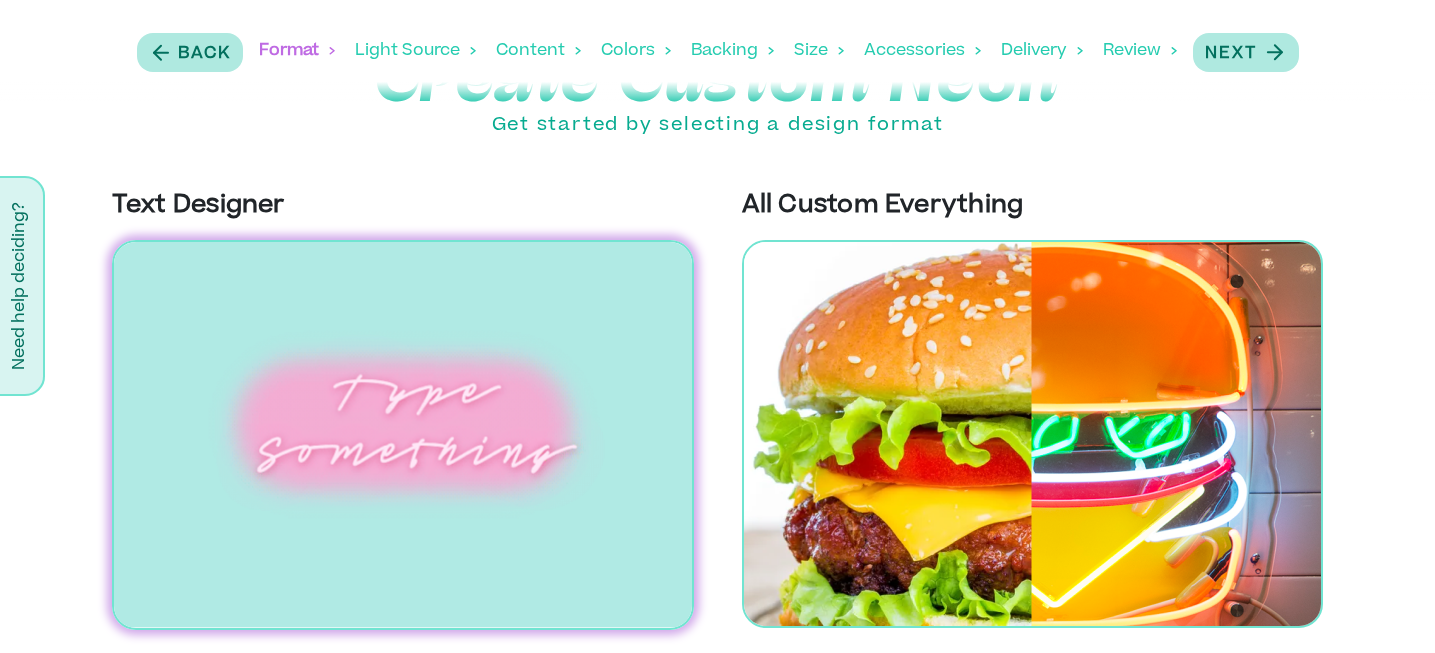 click at bounding box center (403, 435) 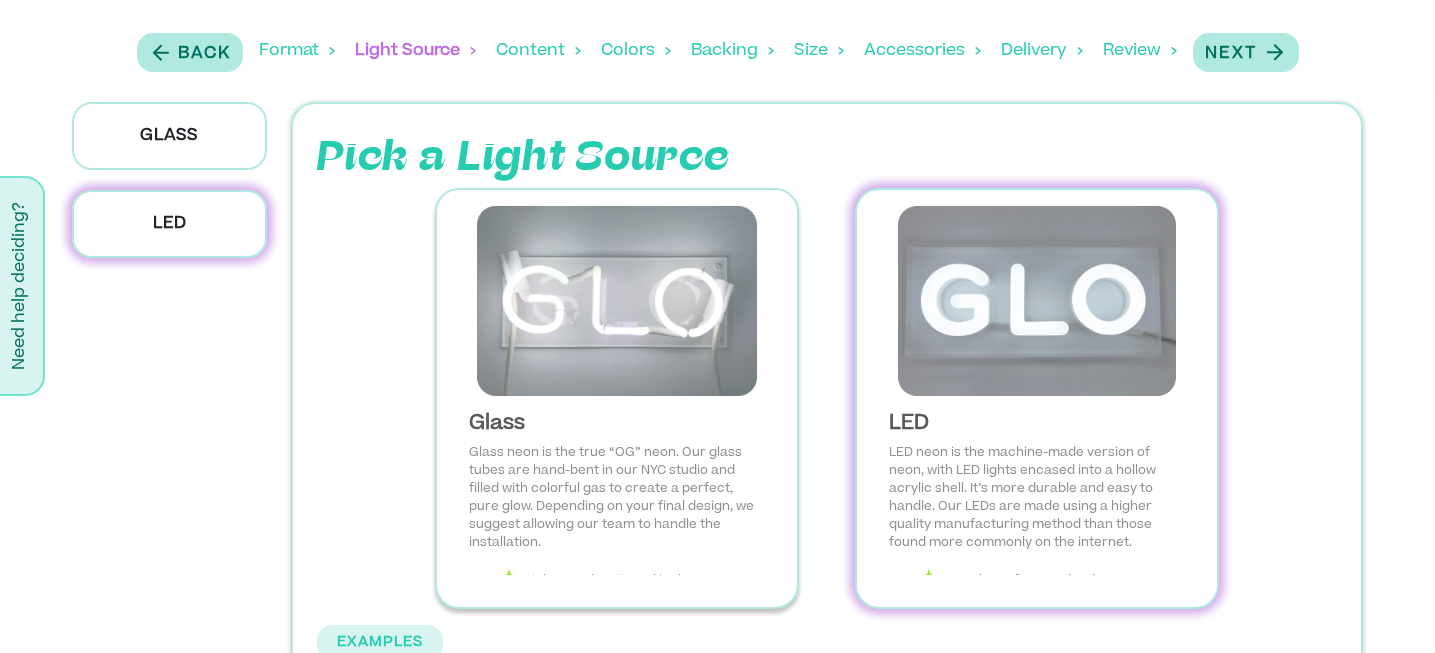 click at bounding box center (617, 301) 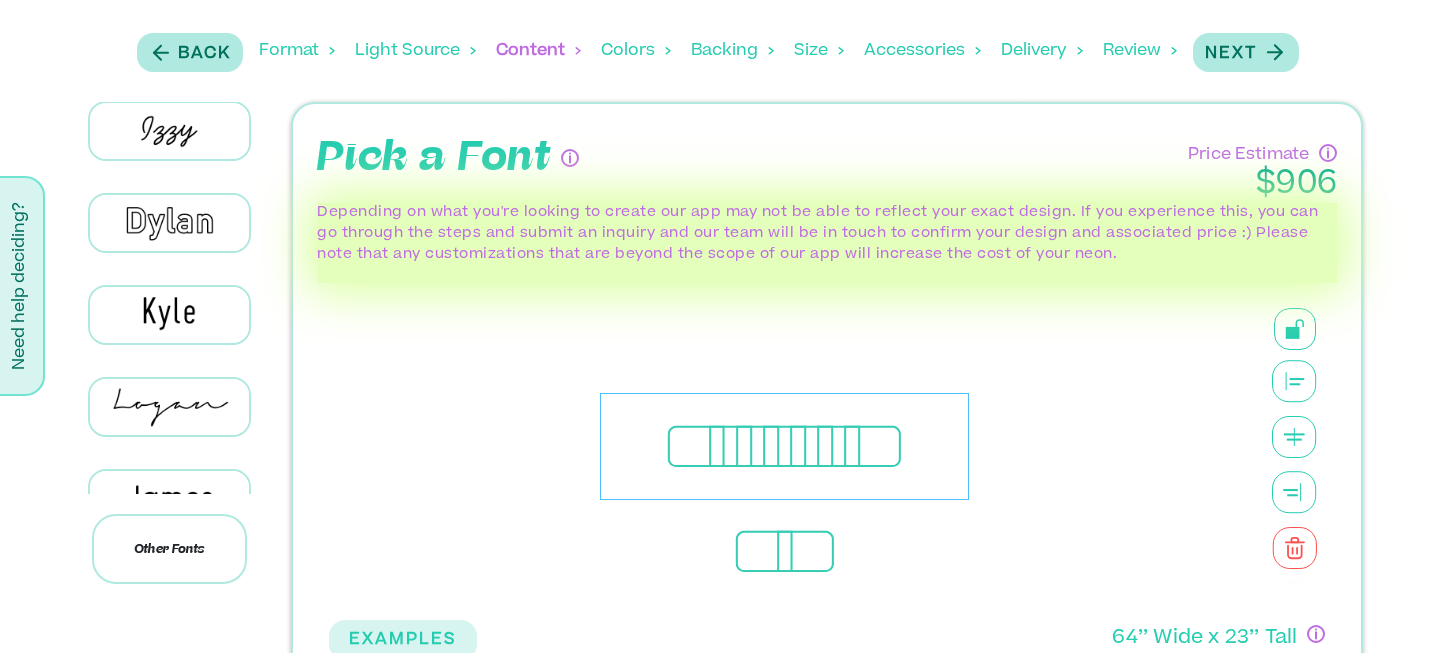 scroll, scrollTop: 238, scrollLeft: 0, axis: vertical 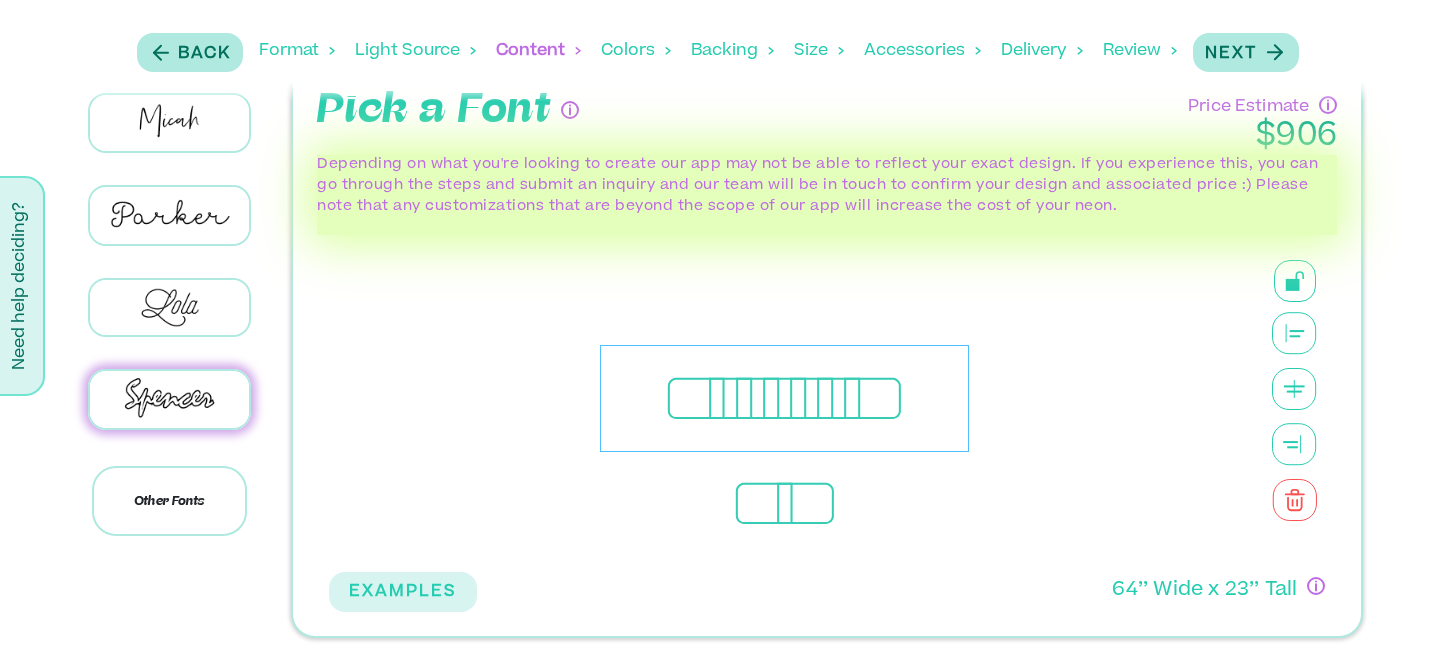 click on "**********" at bounding box center (784, 398) 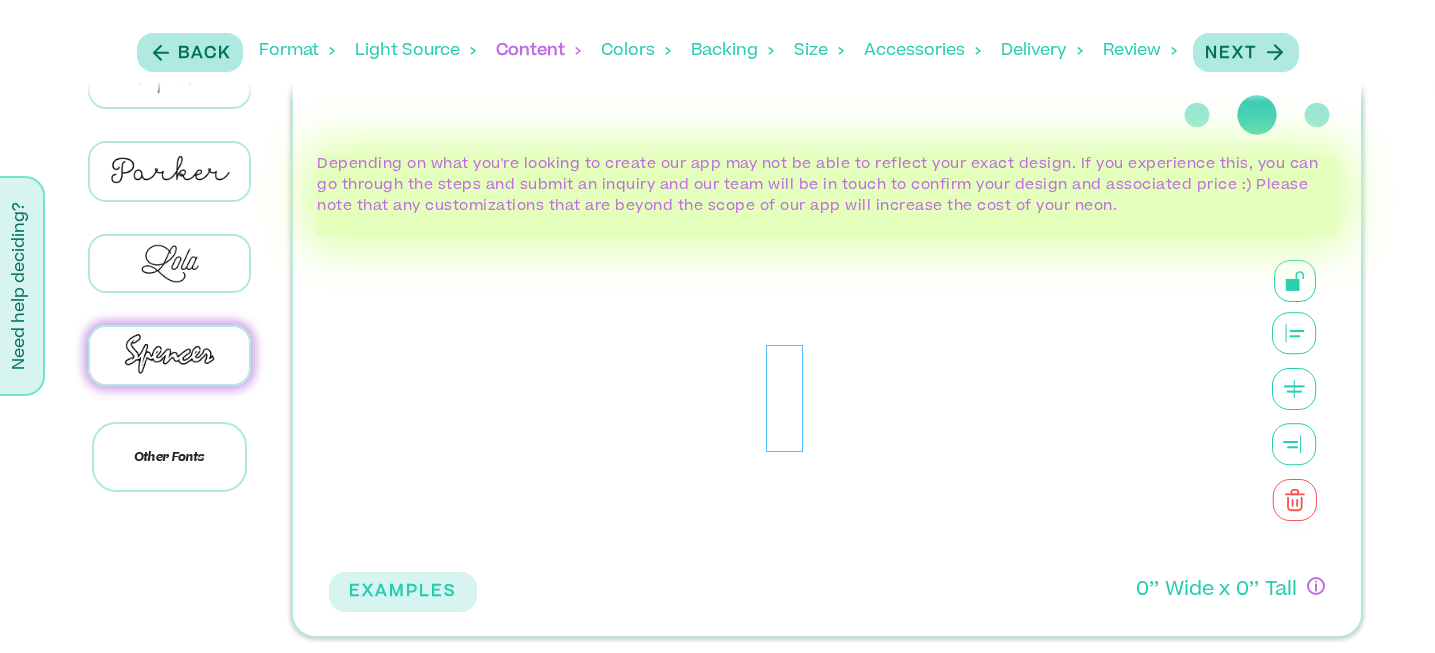 type 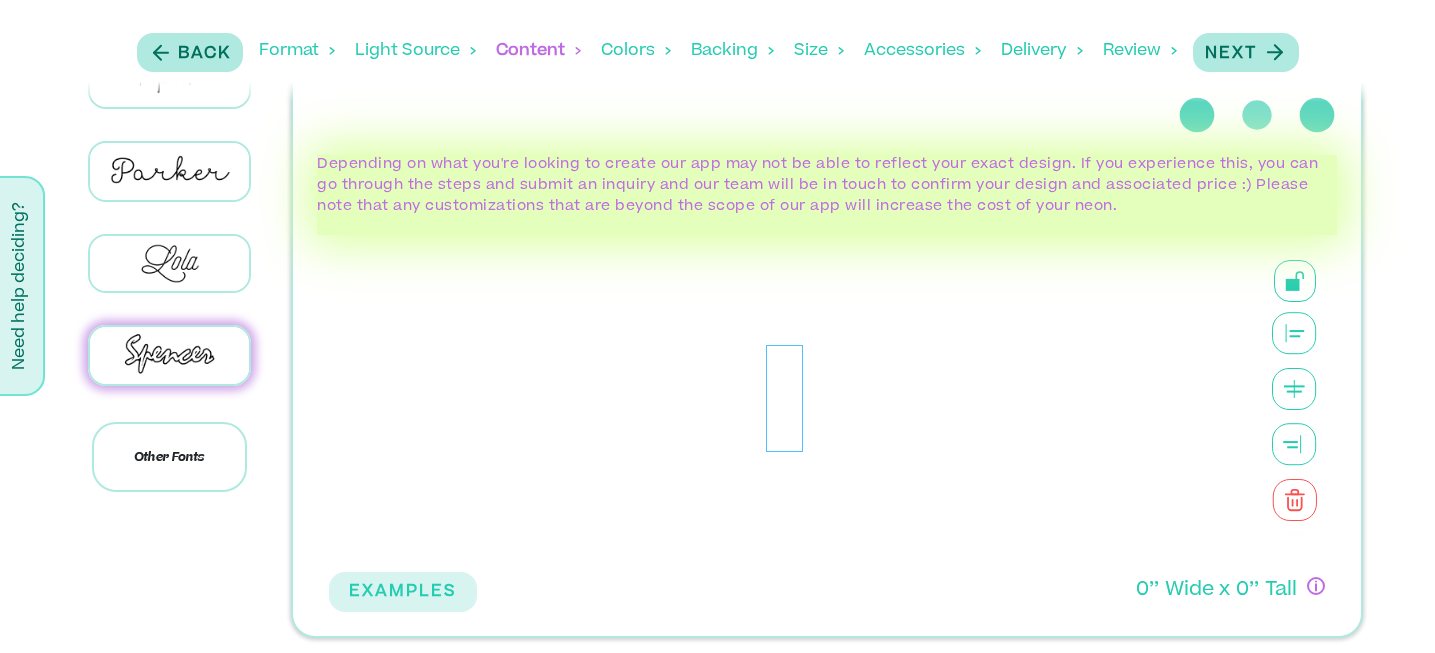 scroll, scrollTop: 48, scrollLeft: 0, axis: vertical 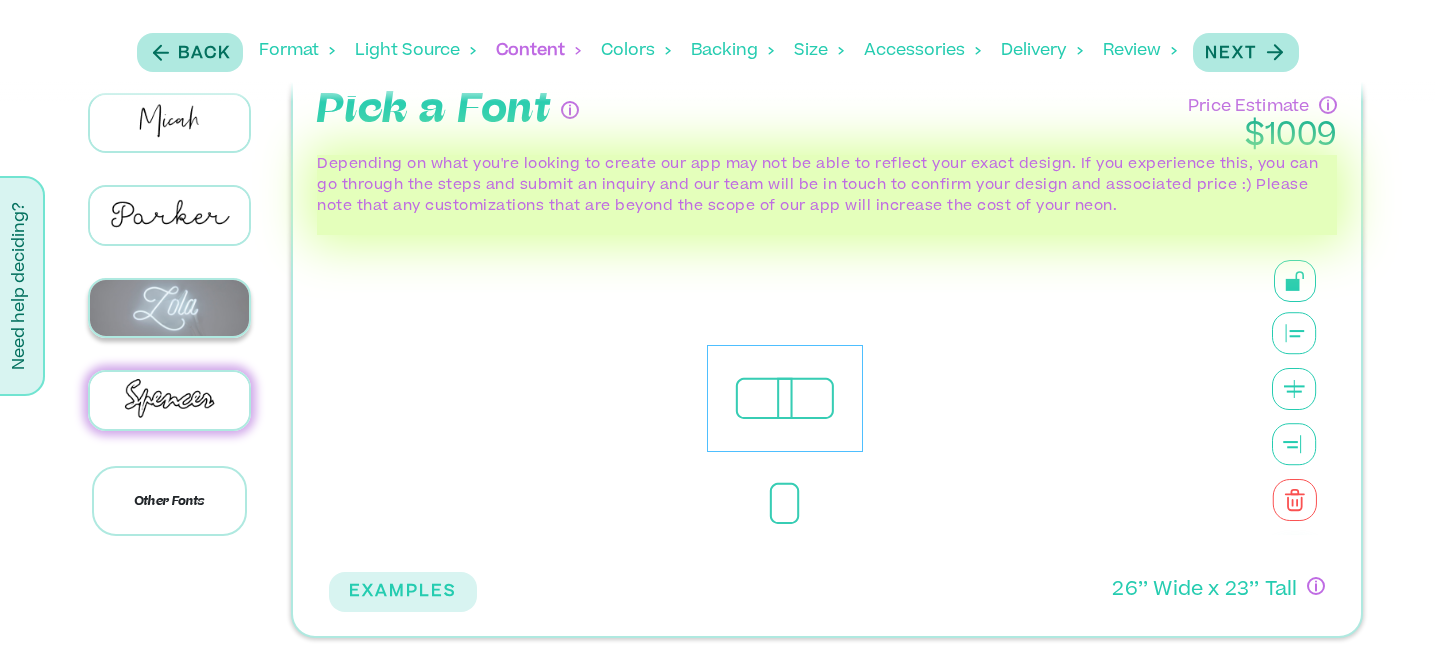 click at bounding box center [169, 308] 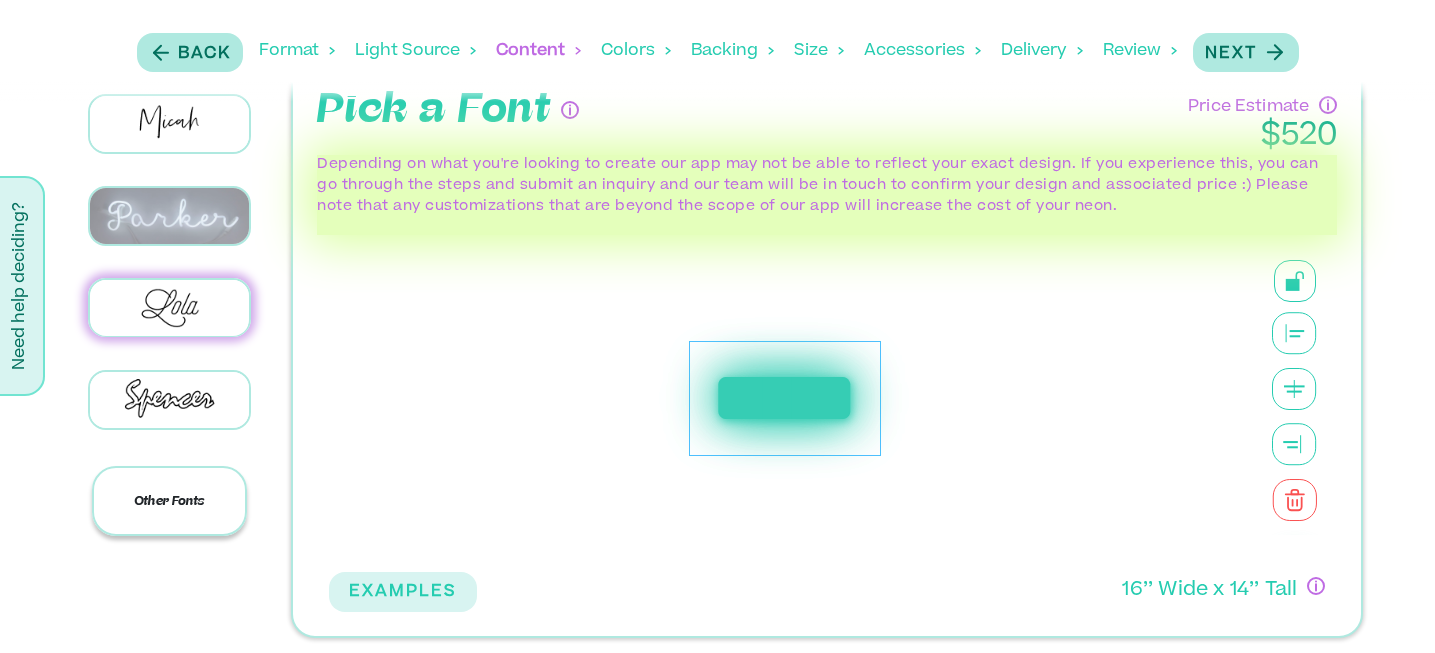 scroll, scrollTop: 1145, scrollLeft: 0, axis: vertical 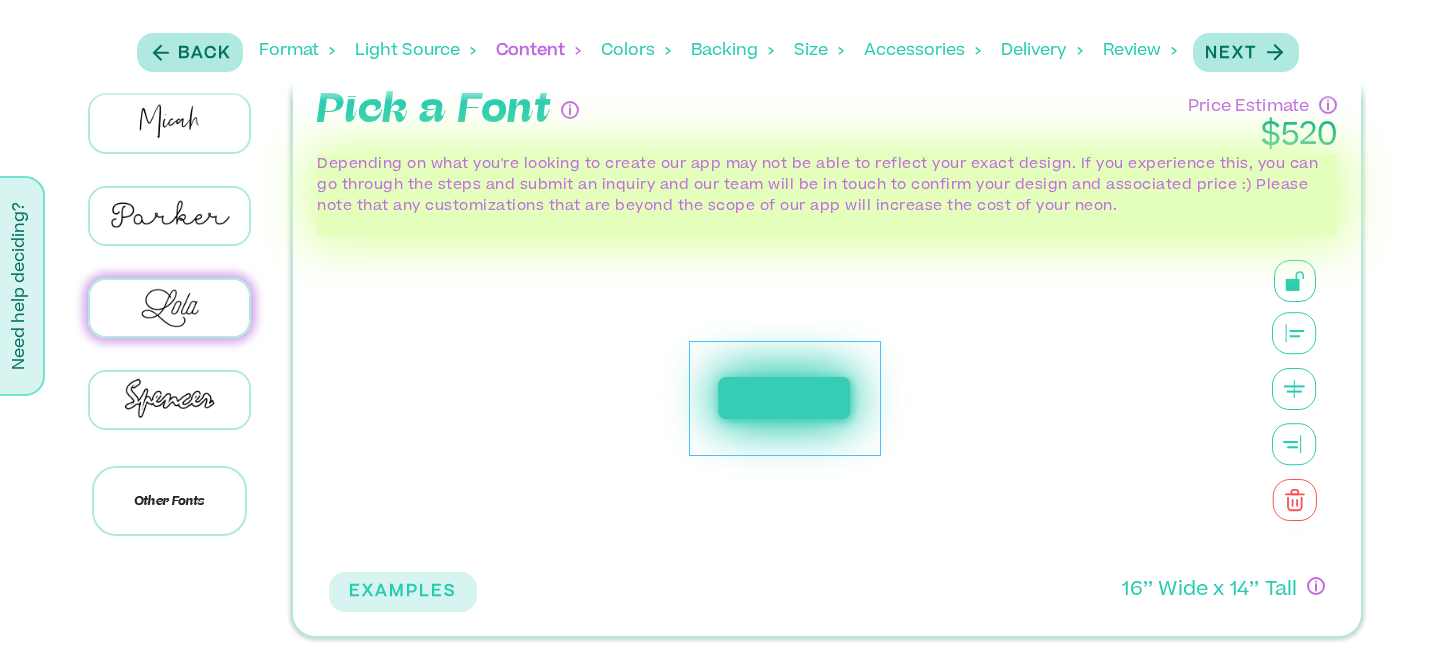 click at bounding box center (169, -60) 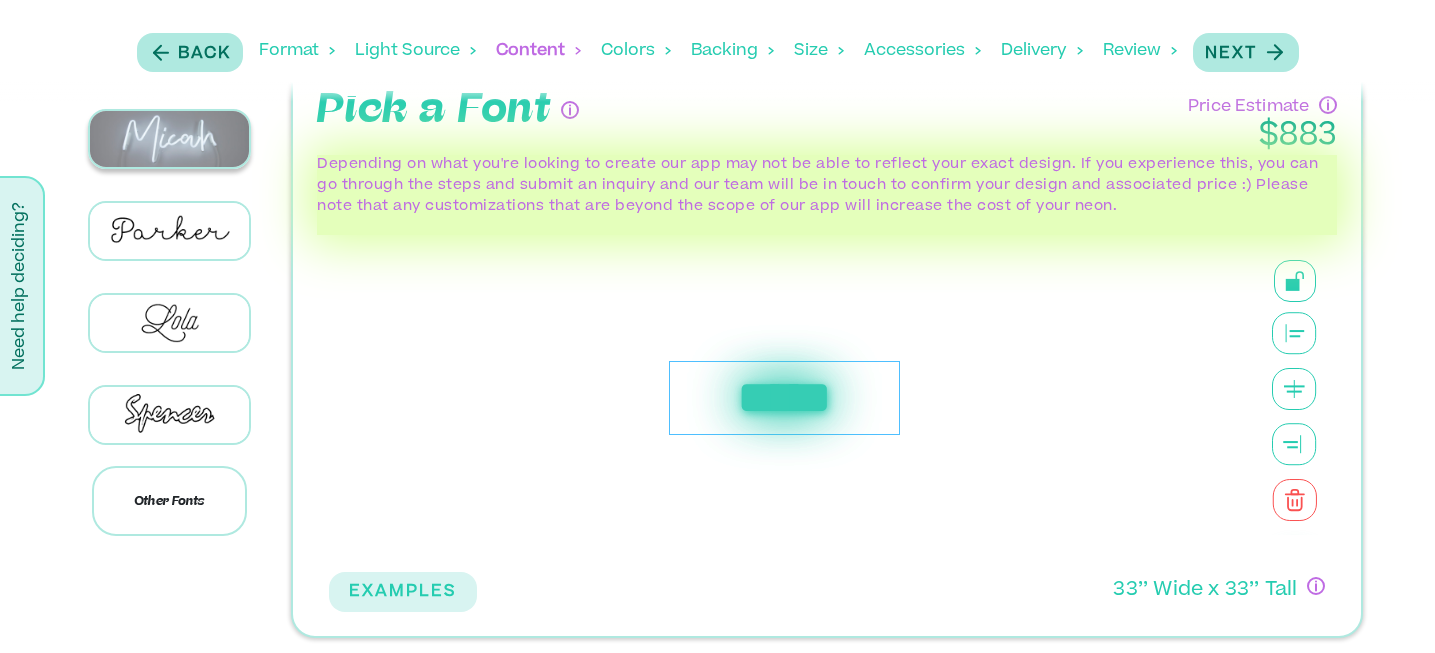 scroll, scrollTop: 780, scrollLeft: 0, axis: vertical 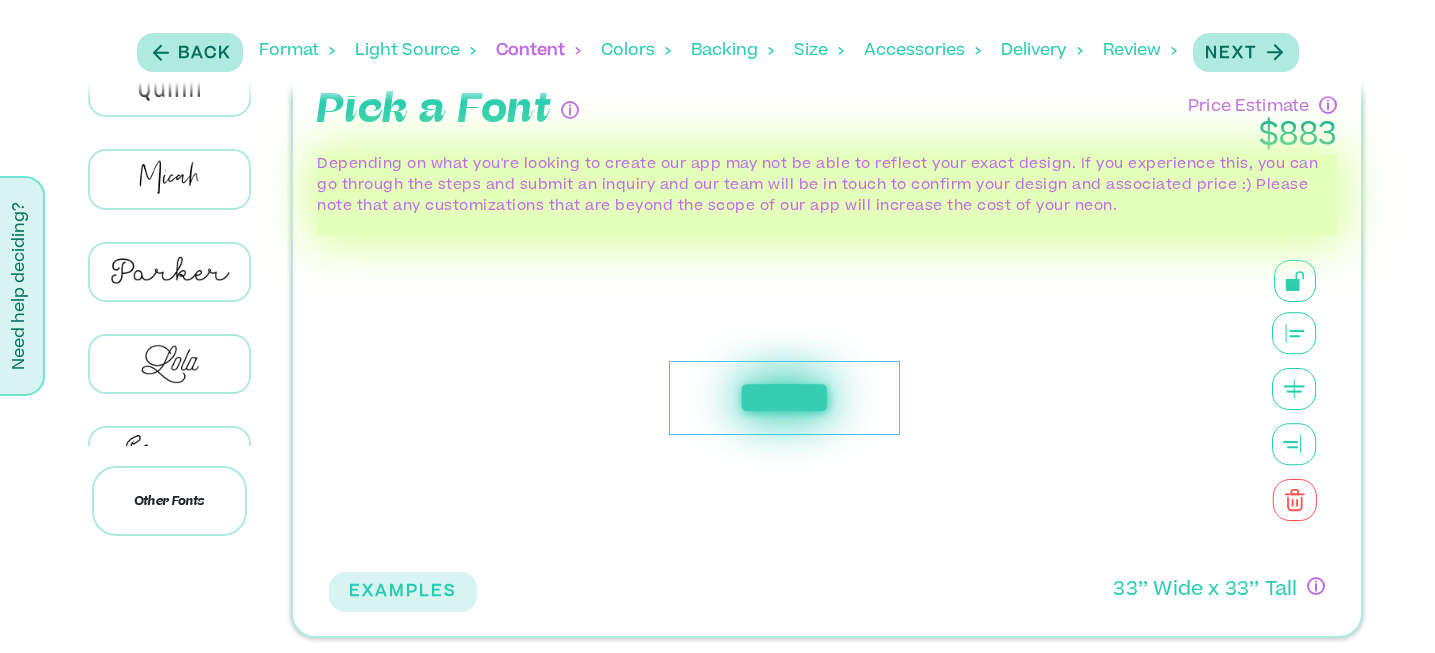 click at bounding box center (169, -4) 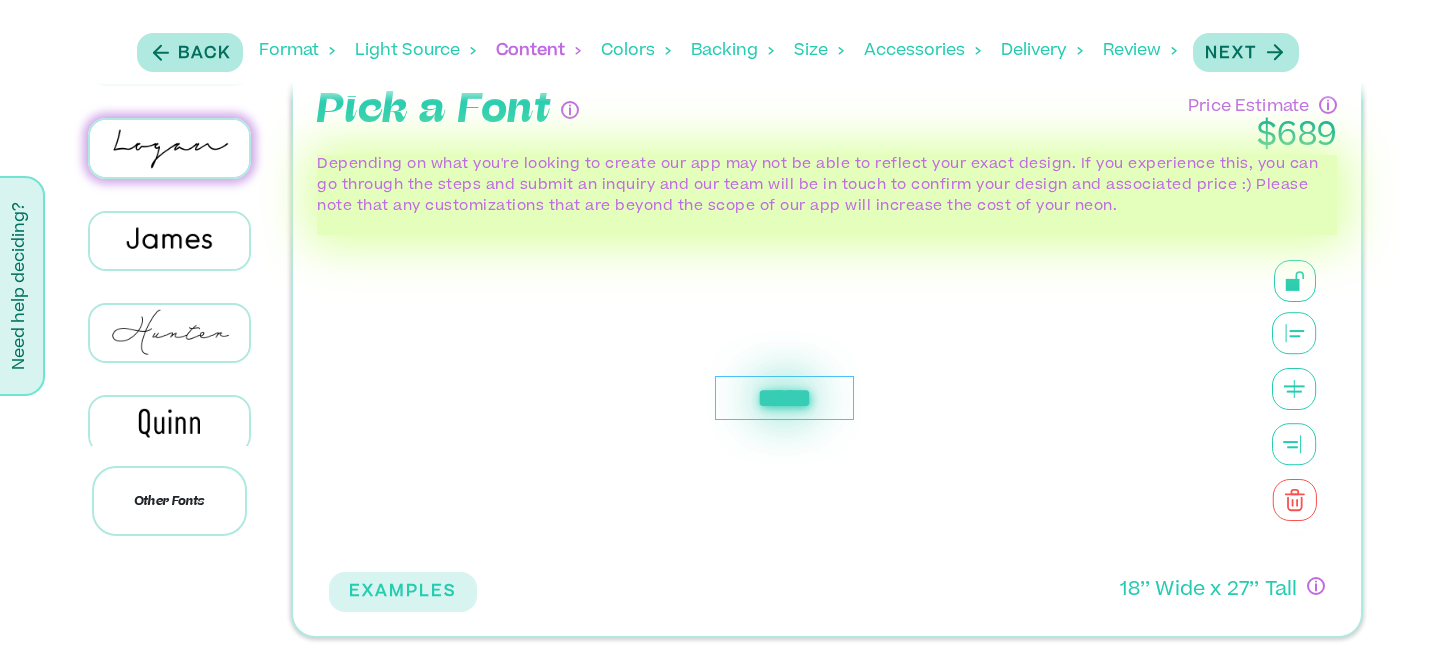scroll, scrollTop: 436, scrollLeft: 0, axis: vertical 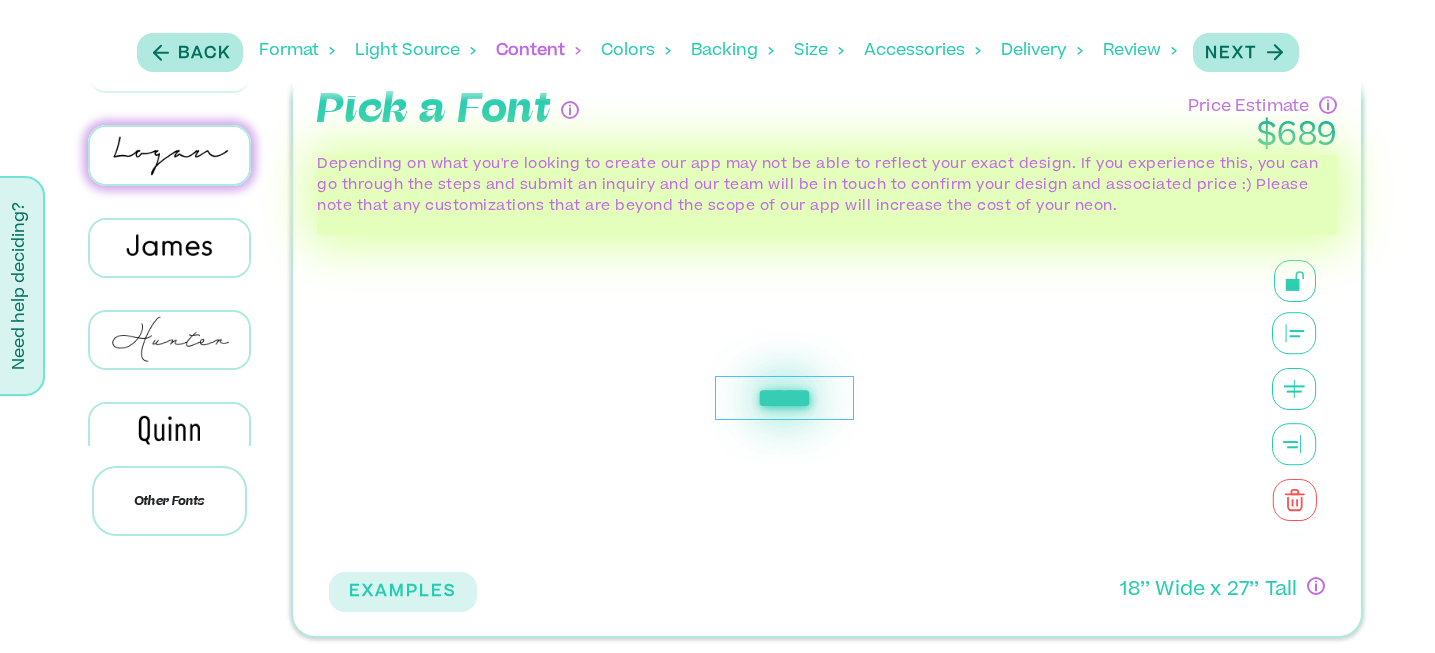 click at bounding box center (169, -120) 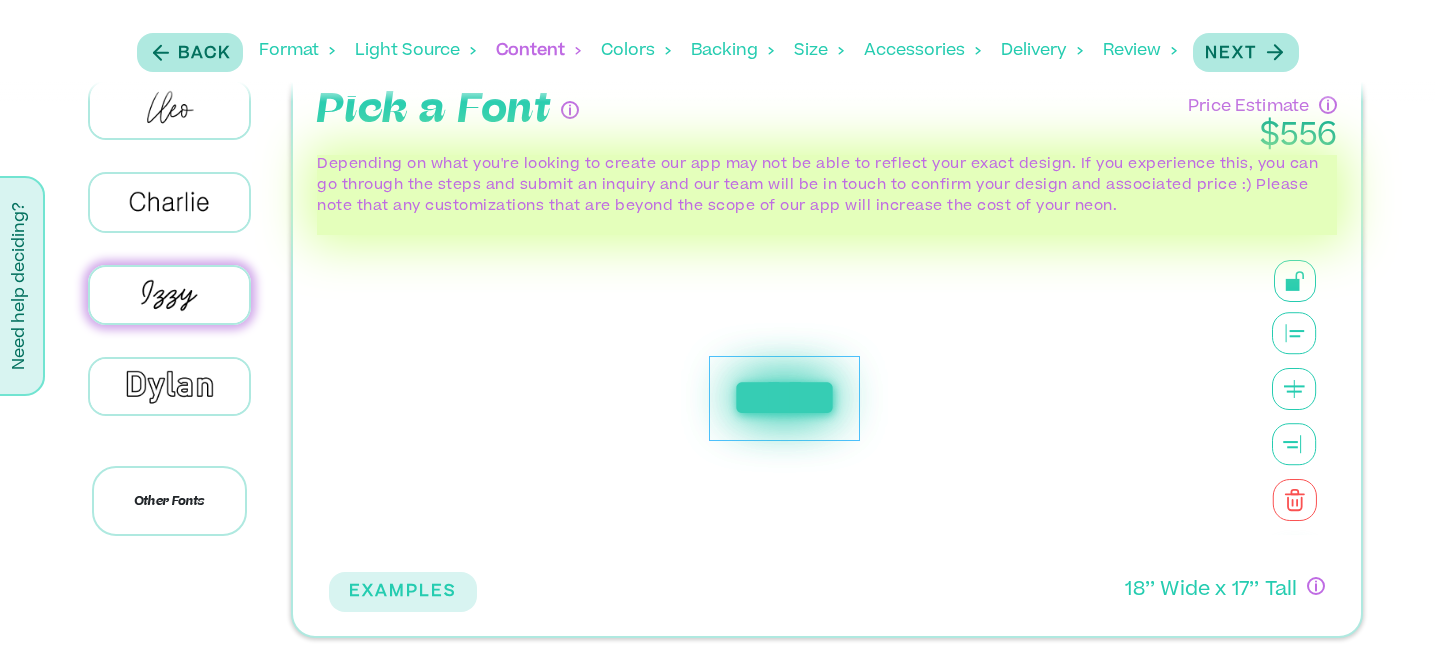 scroll, scrollTop: 133, scrollLeft: 0, axis: vertical 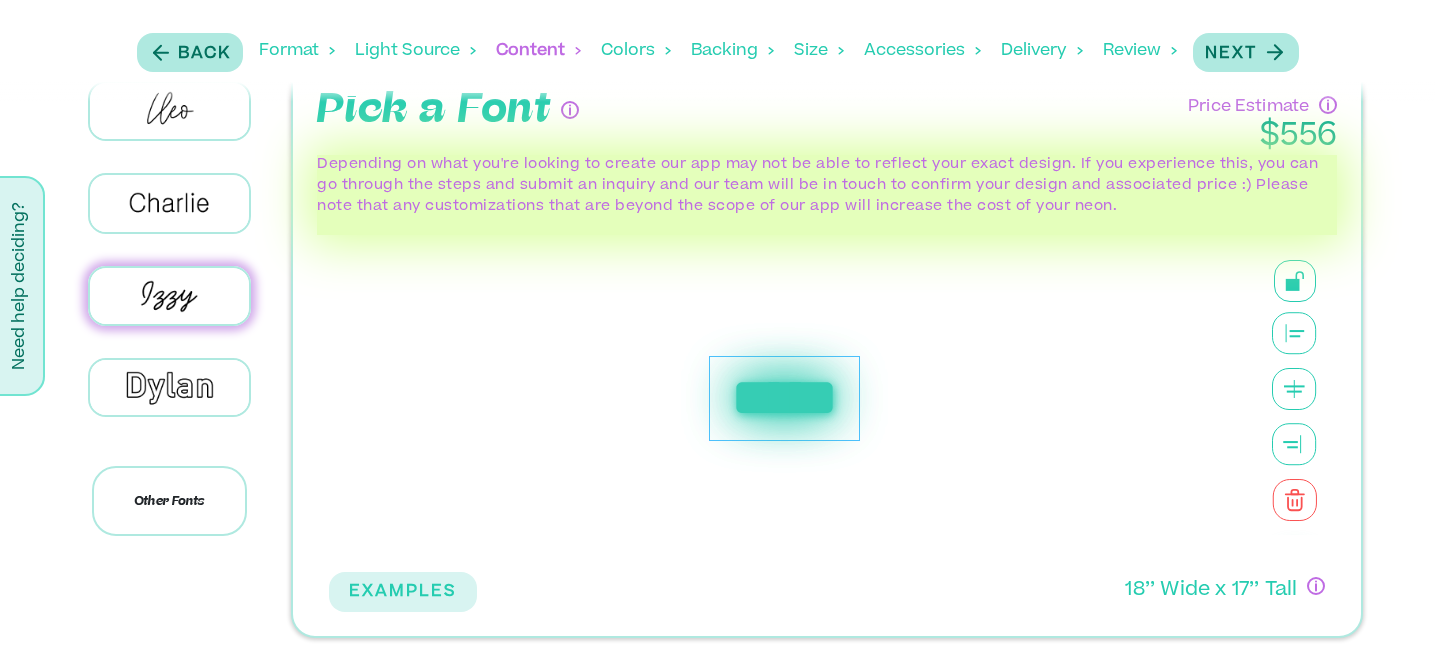 click at bounding box center [169, 47] 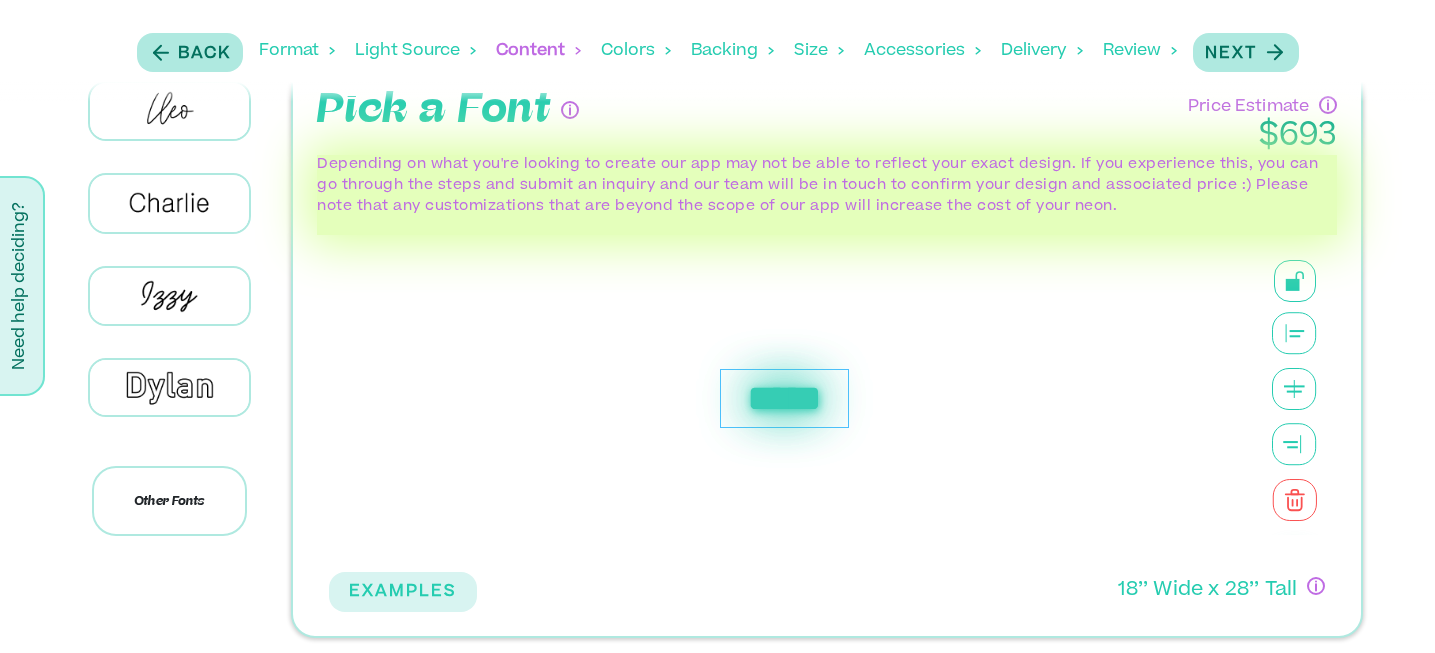 click at bounding box center (169, 11) 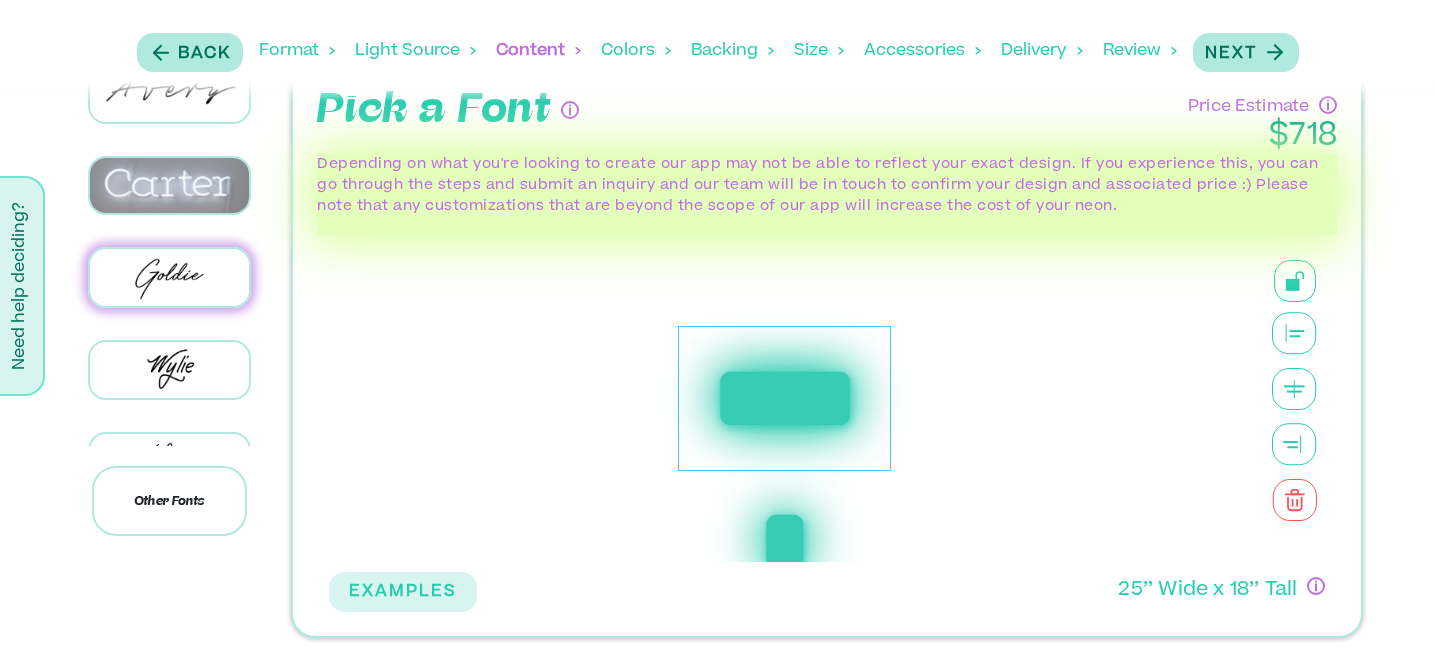 scroll, scrollTop: 0, scrollLeft: 0, axis: both 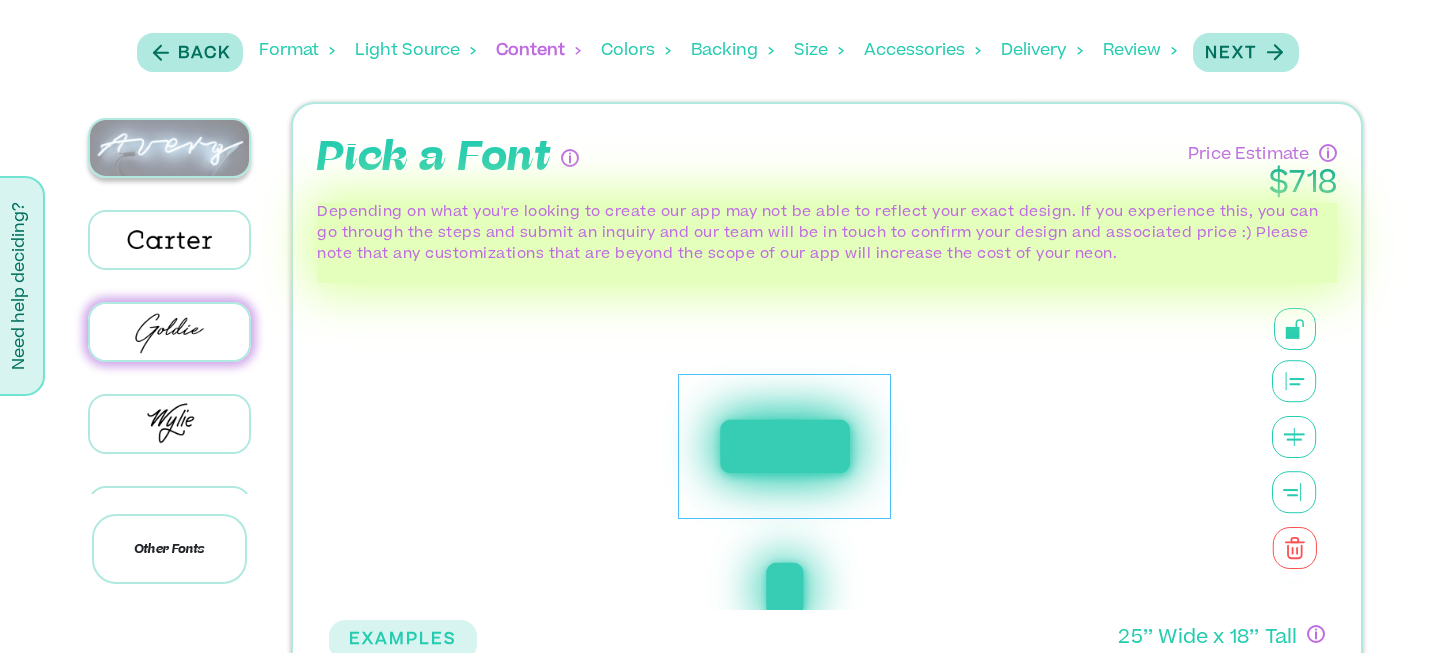 click at bounding box center [169, 148] 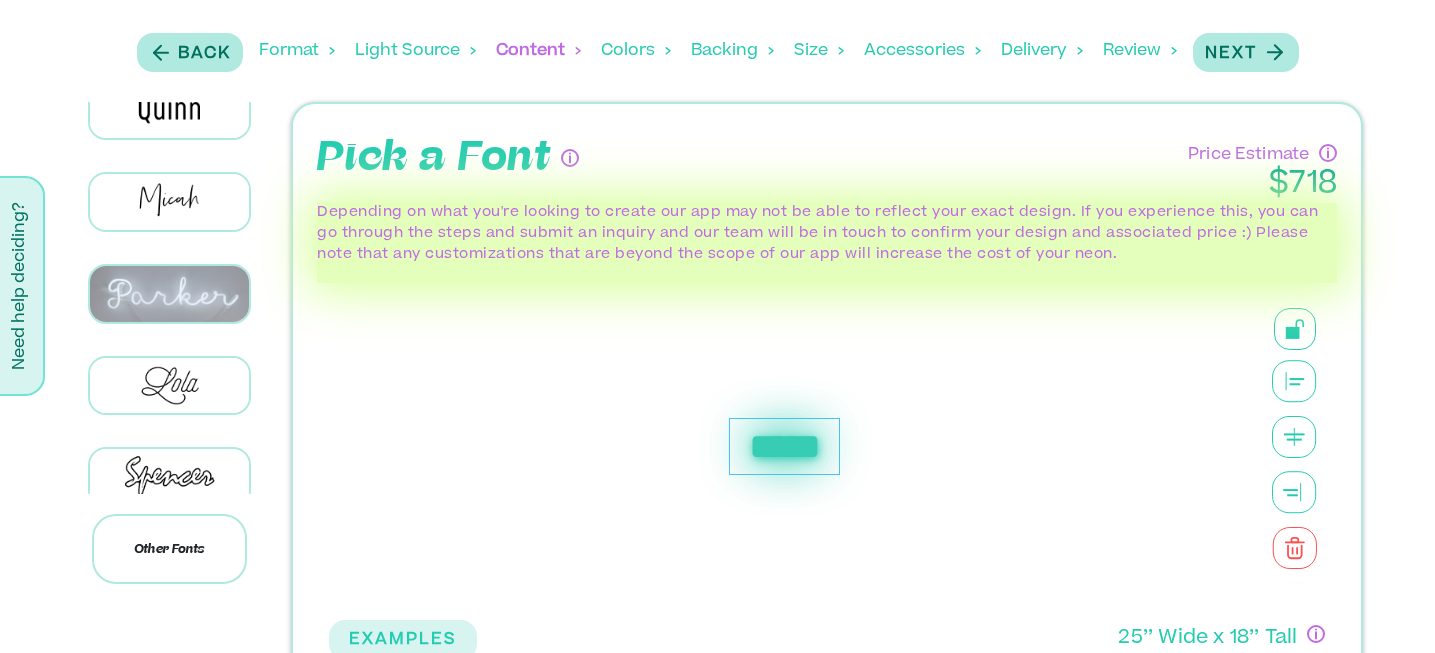 scroll, scrollTop: 1145, scrollLeft: 0, axis: vertical 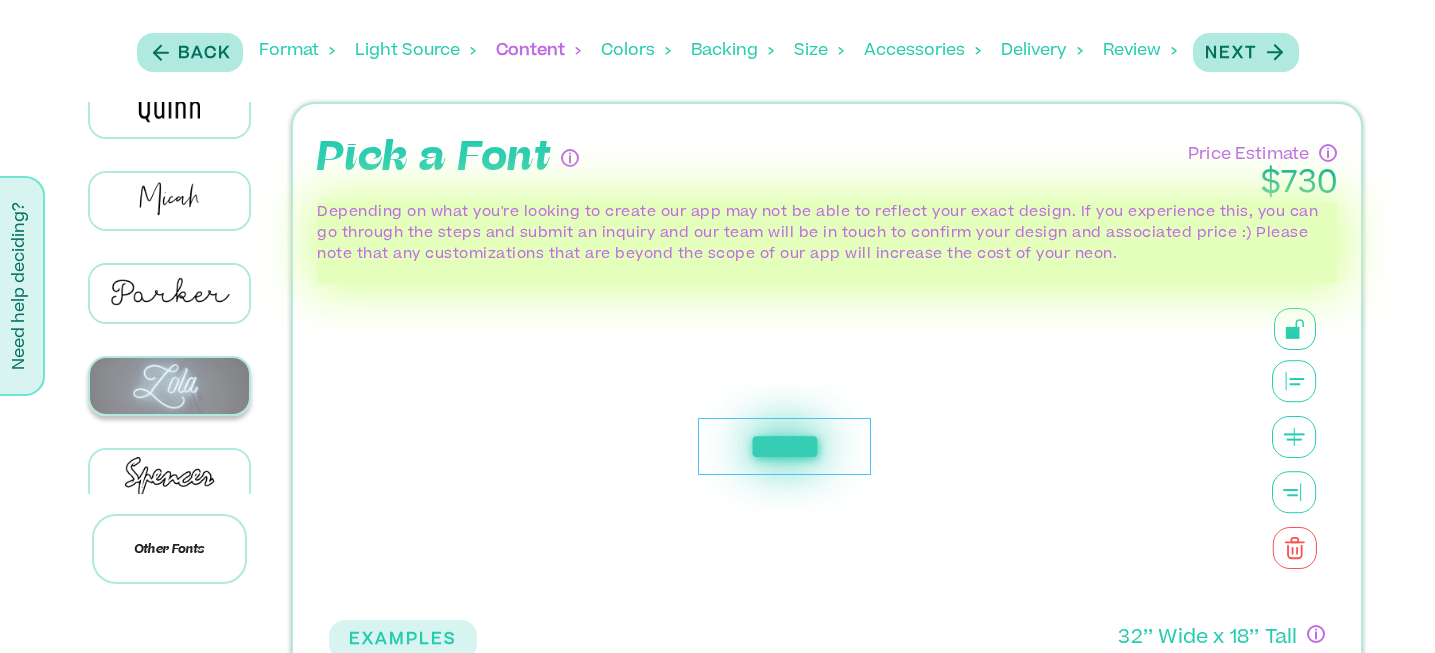 click at bounding box center (169, 386) 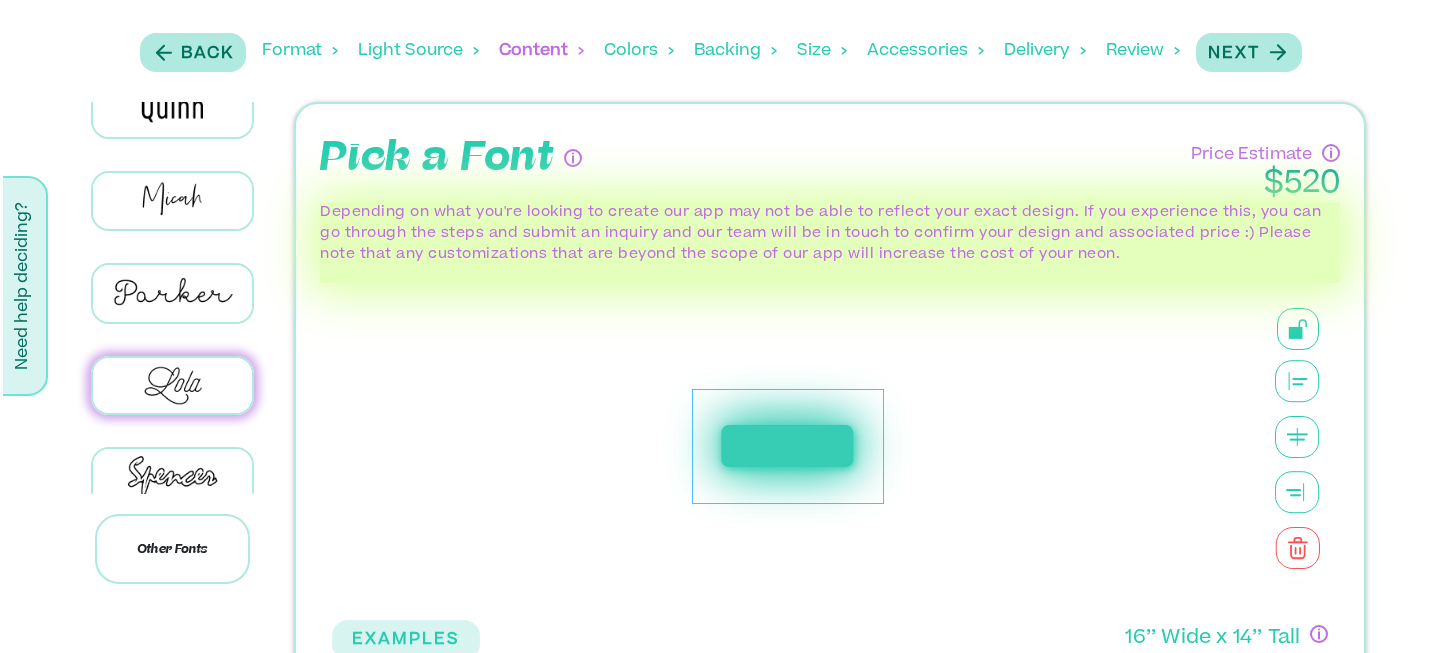 scroll, scrollTop: 1145, scrollLeft: 0, axis: vertical 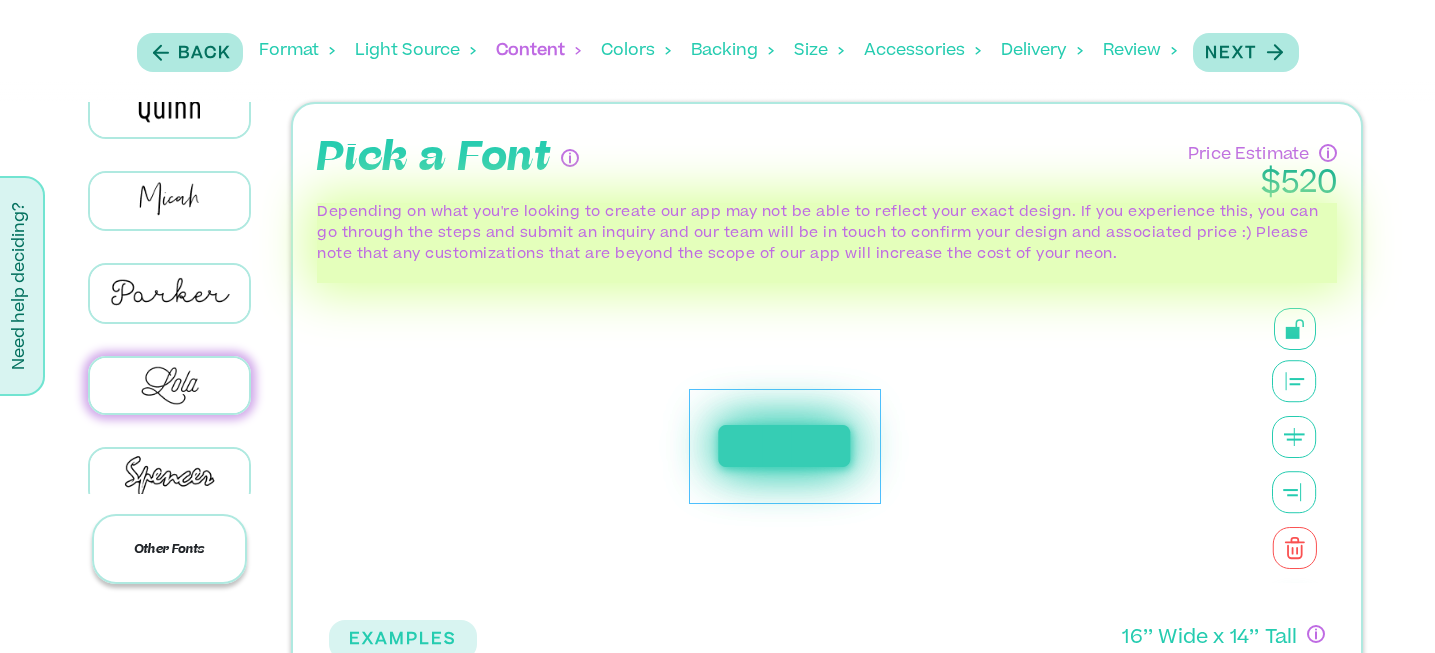 click on "Other Fonts" at bounding box center [169, 549] 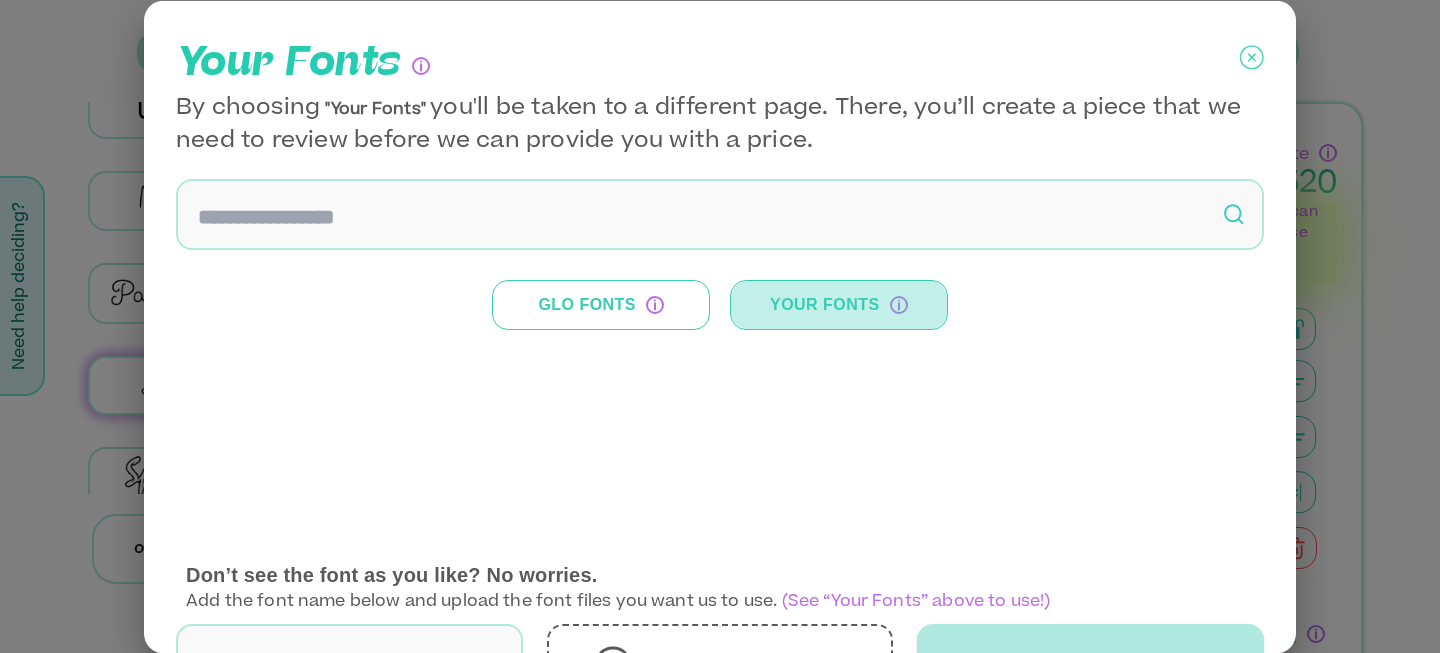 click on "Your Fonts" at bounding box center (839, 304) 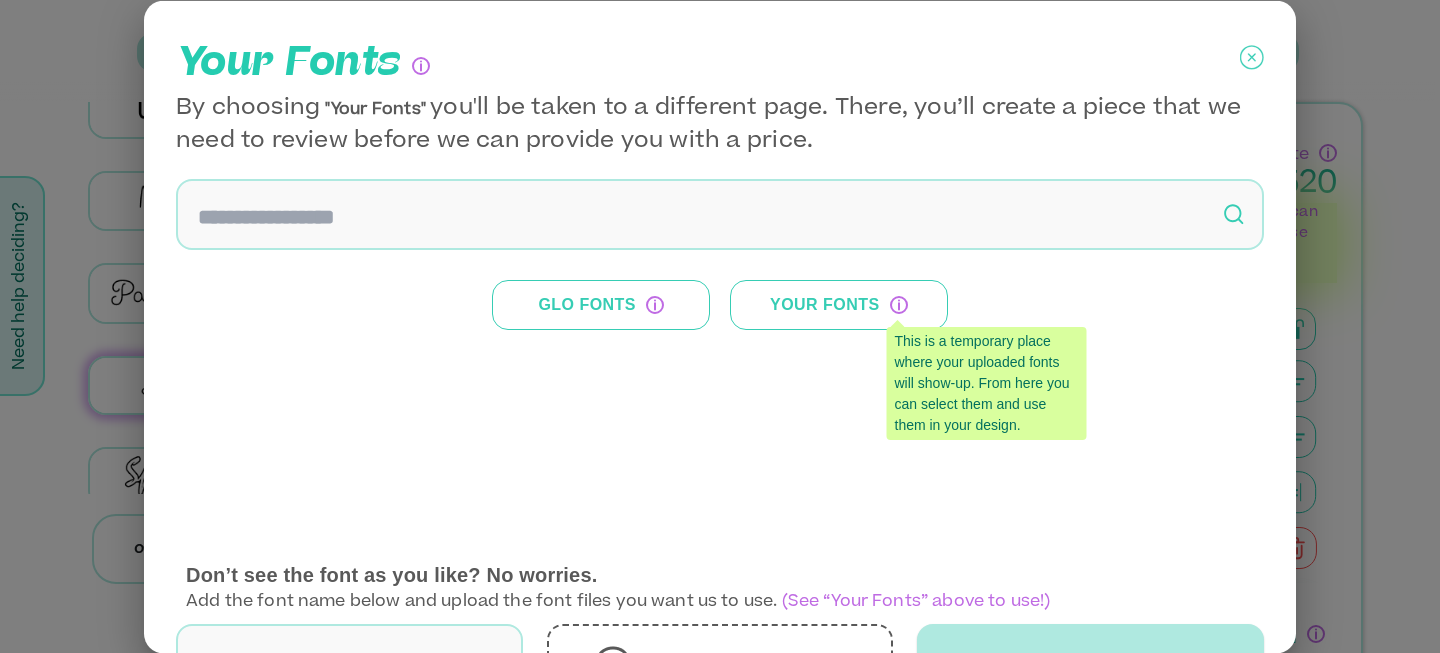 click on "Your Fonts" at bounding box center (839, 304) 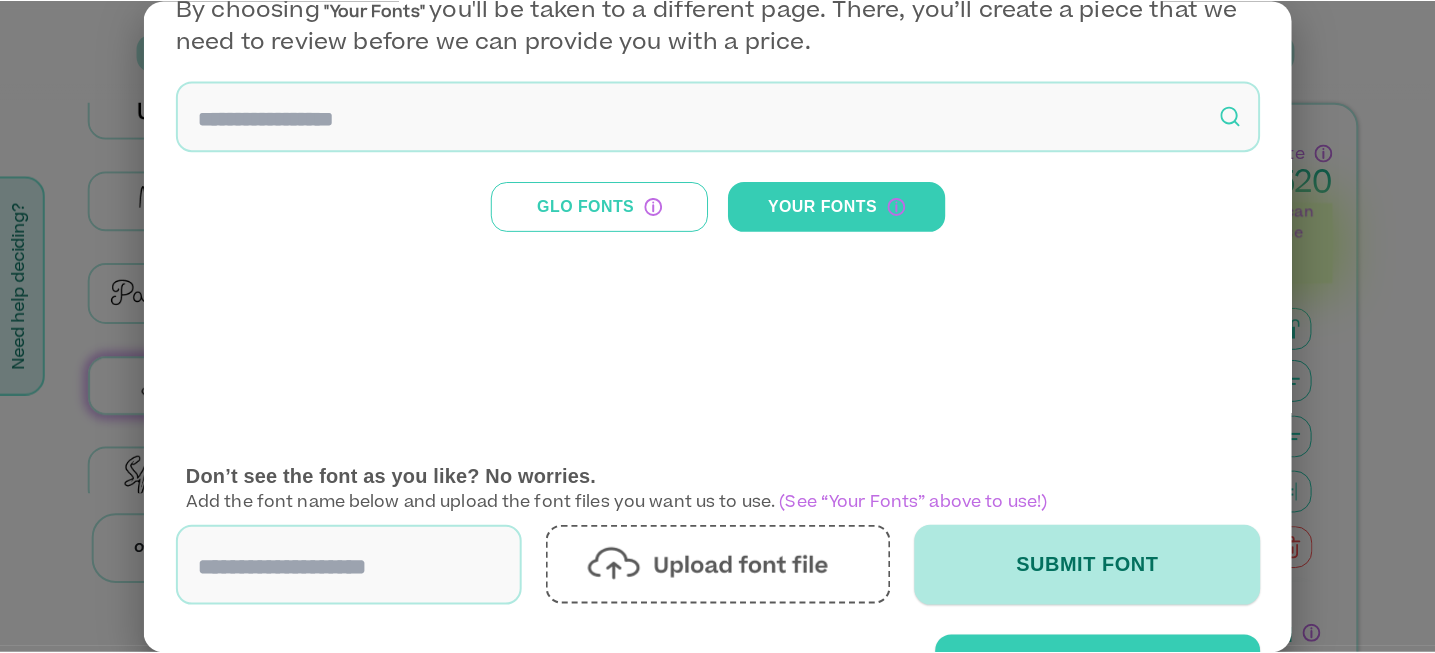 scroll, scrollTop: 162, scrollLeft: 0, axis: vertical 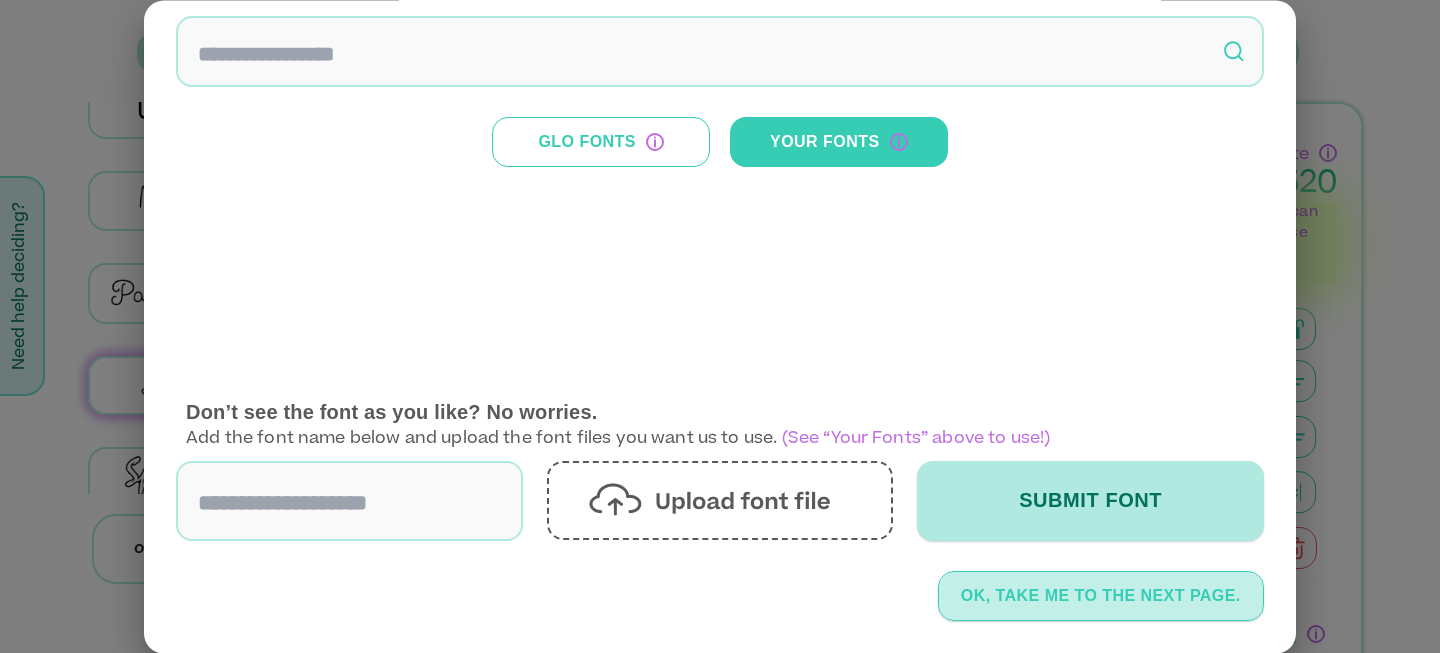 click on "OK, TAKE ME TO THE NEXT PAGE." at bounding box center [1101, 596] 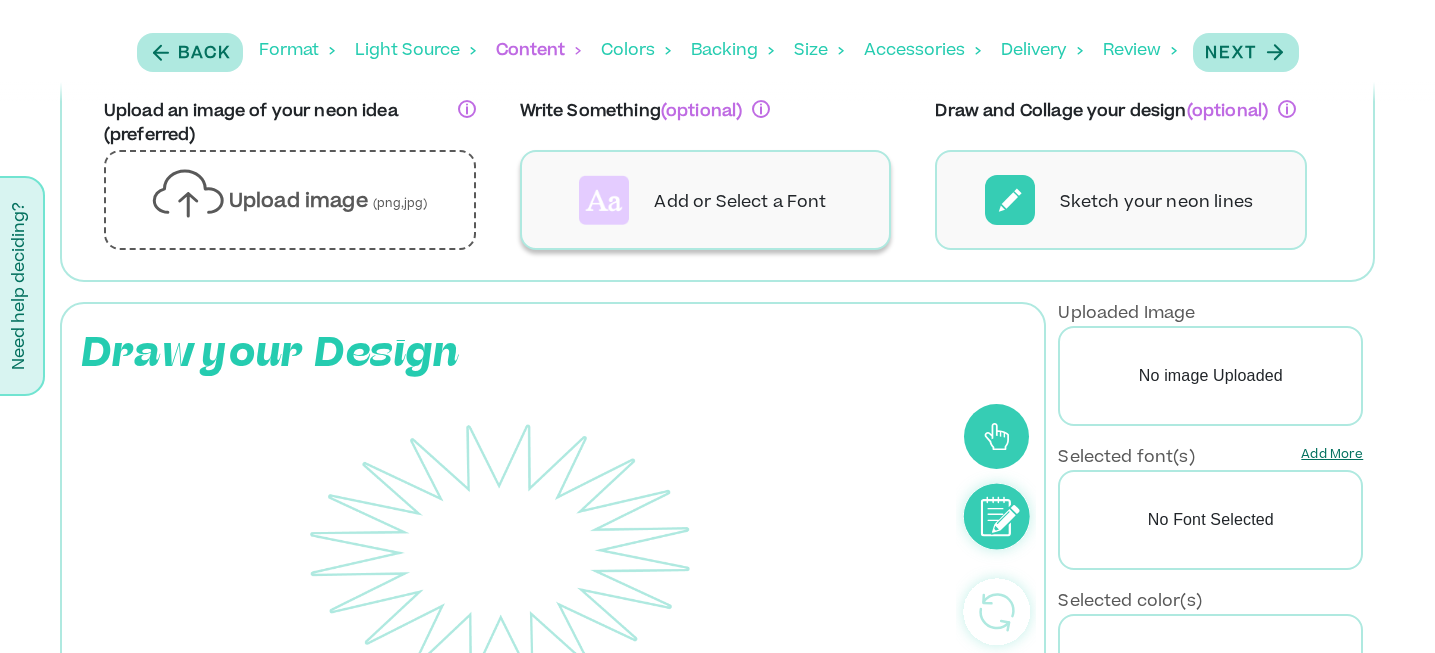 scroll, scrollTop: 375, scrollLeft: 0, axis: vertical 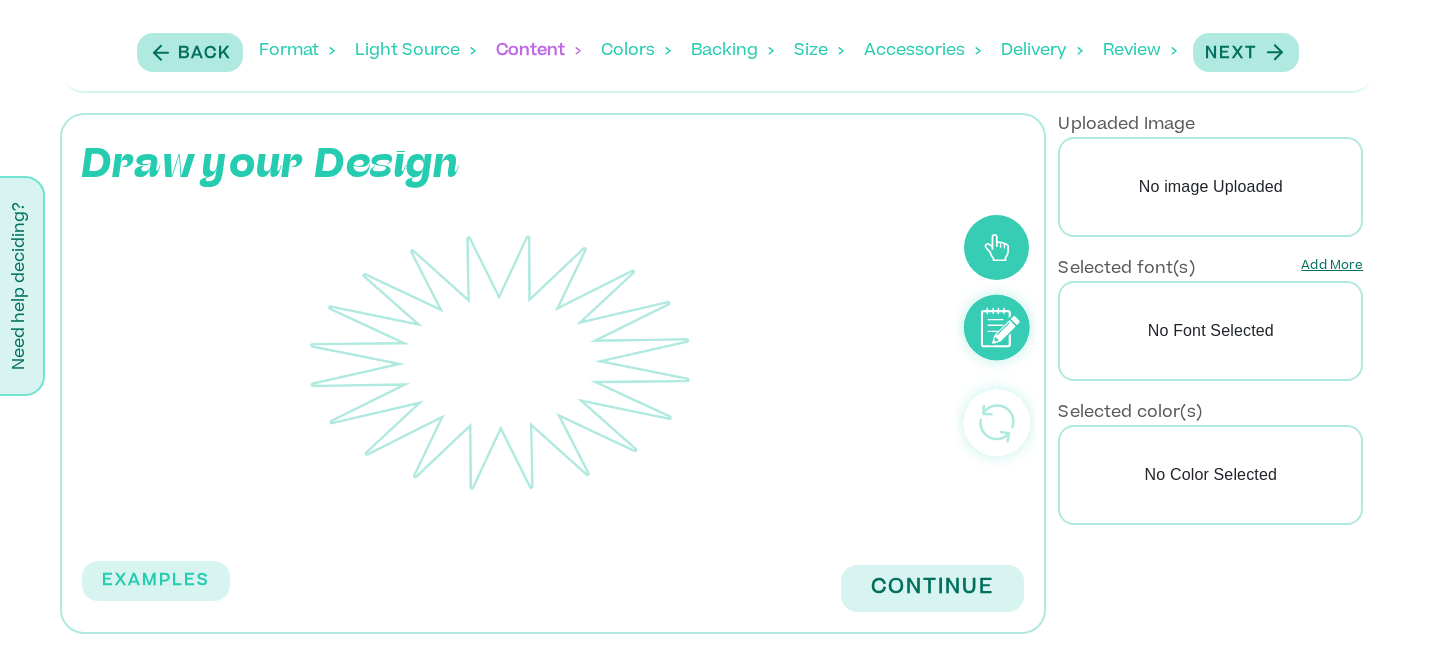 click 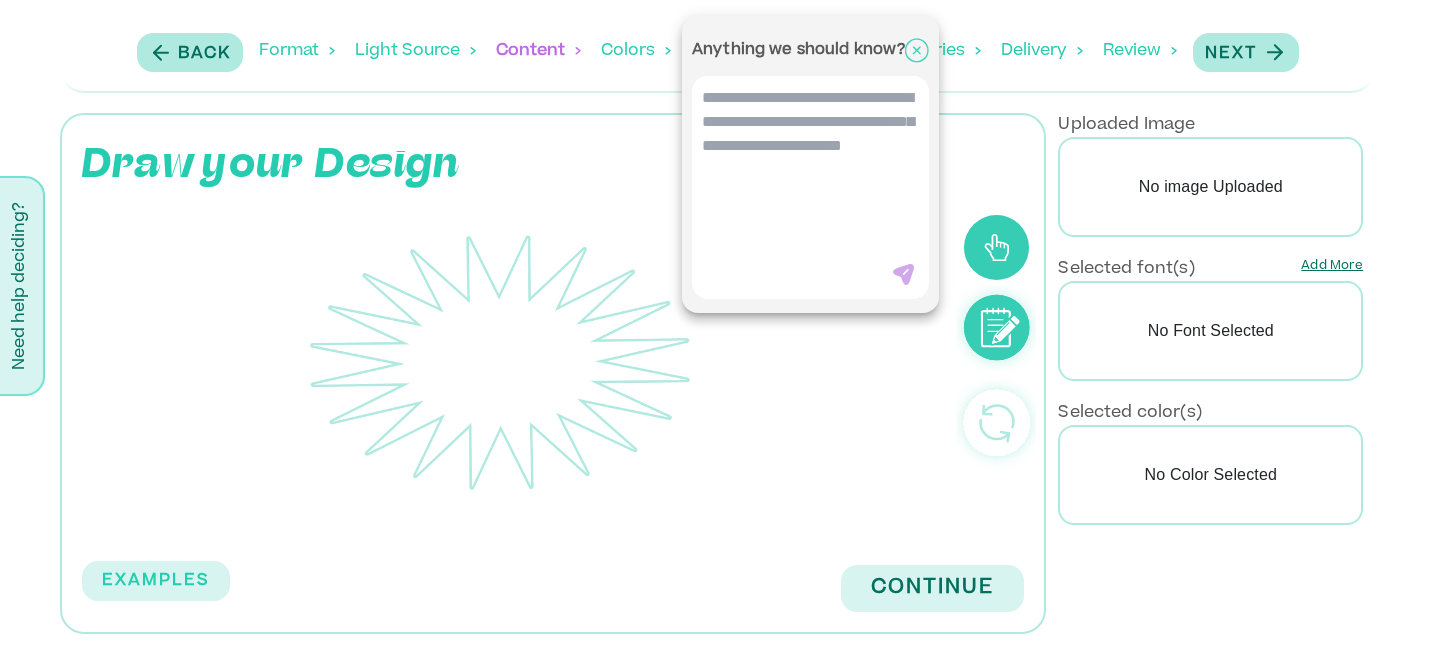 click at bounding box center [810, 176] 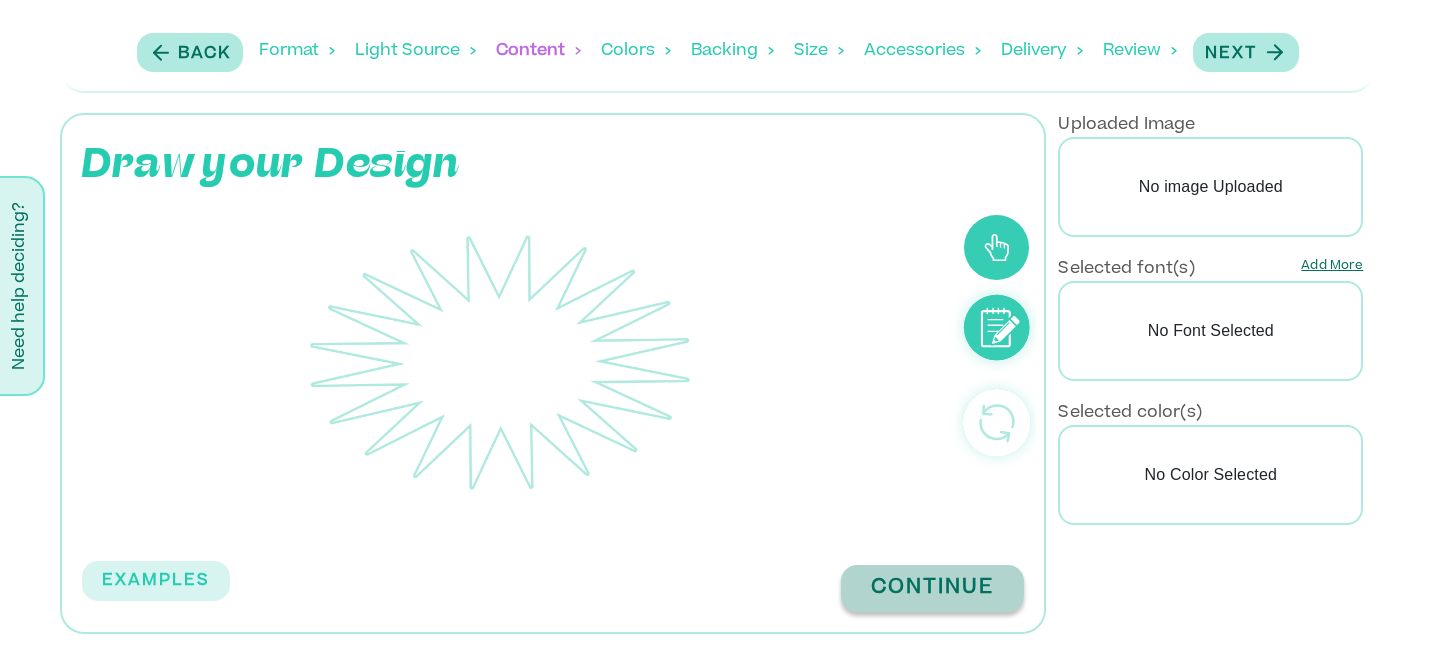 click on "Continue" at bounding box center [932, 588] 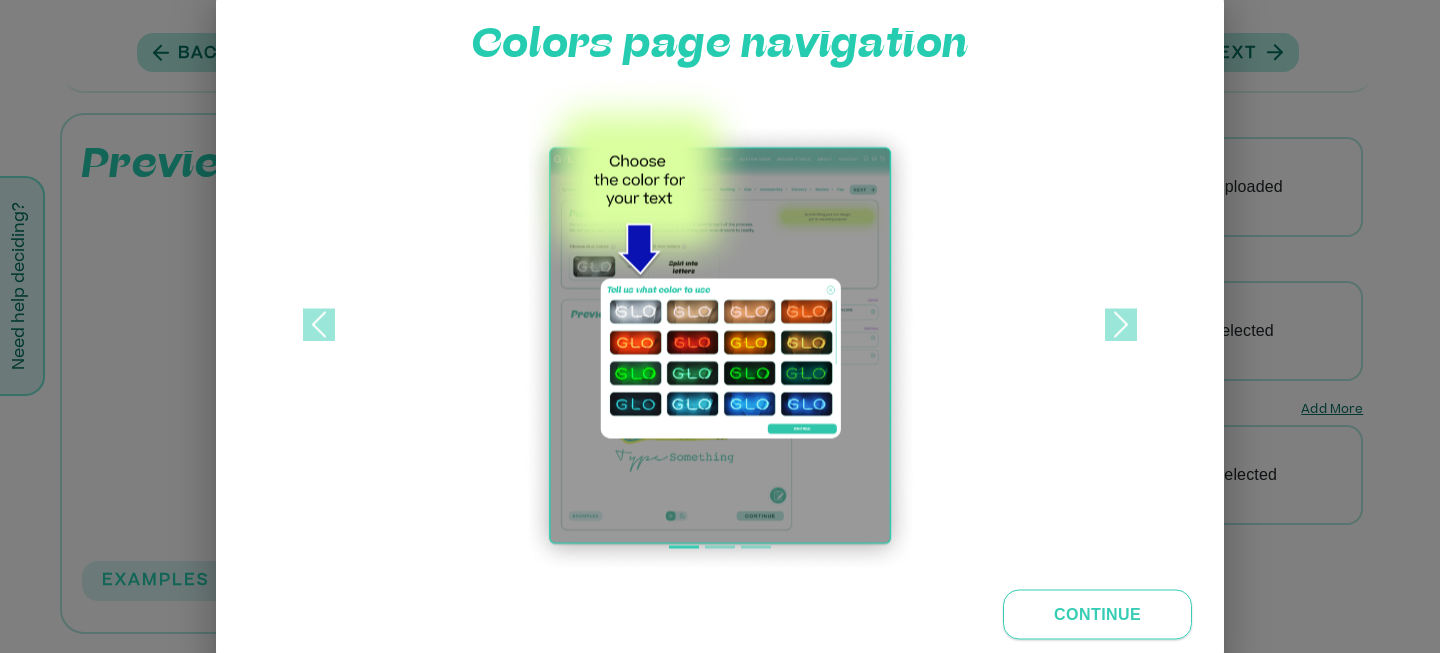 click on "Continue" at bounding box center [1097, 614] 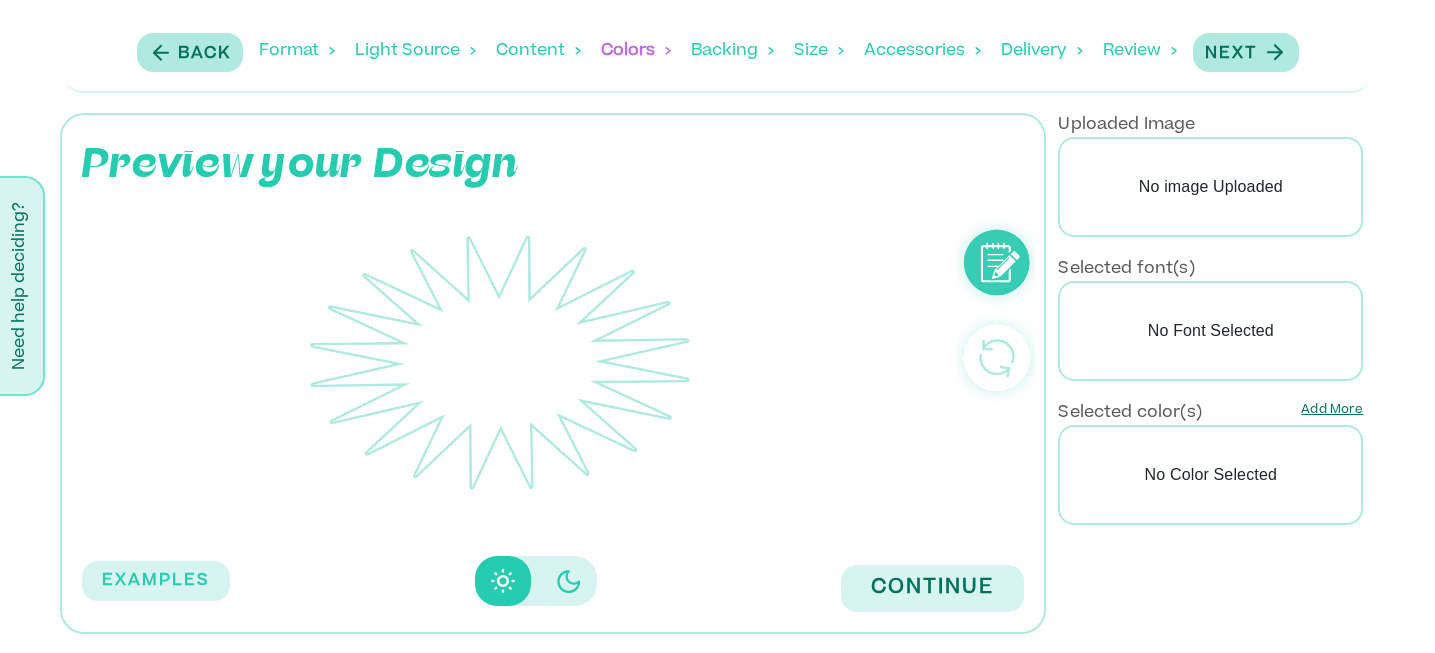 click on "No Color Selected" at bounding box center [1210, 475] 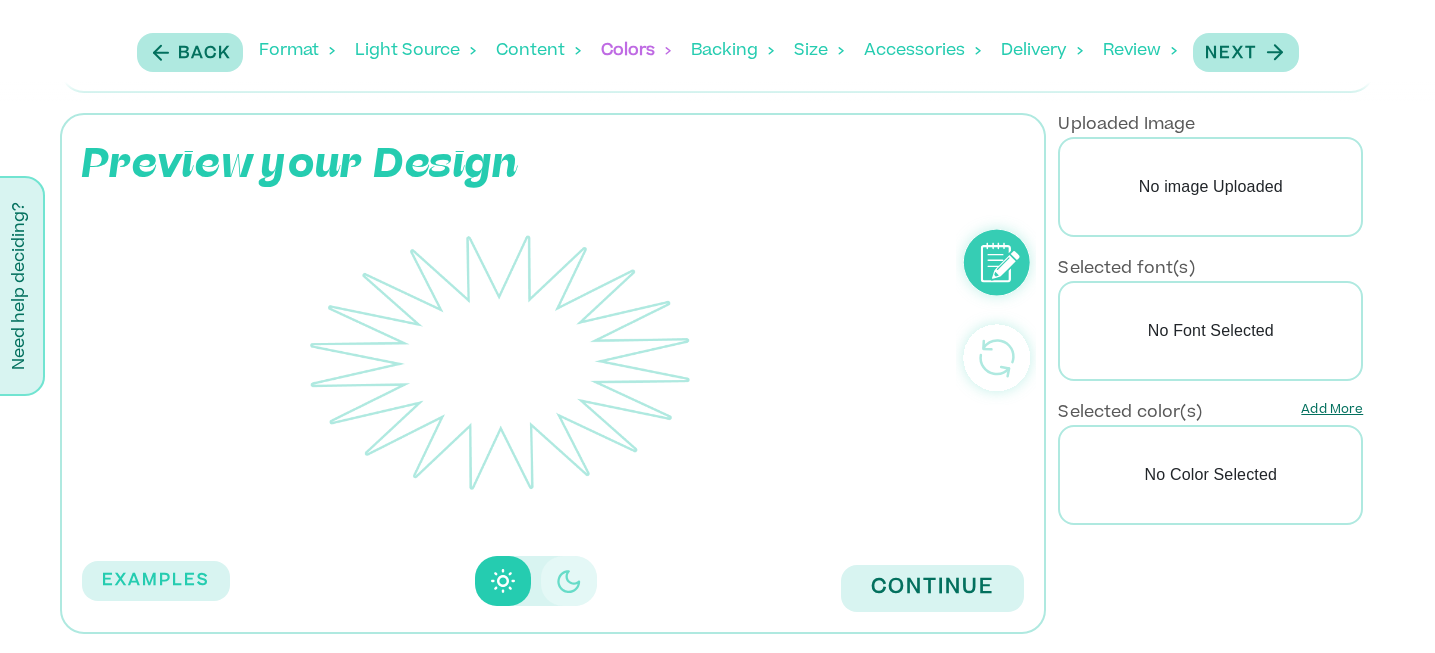 click 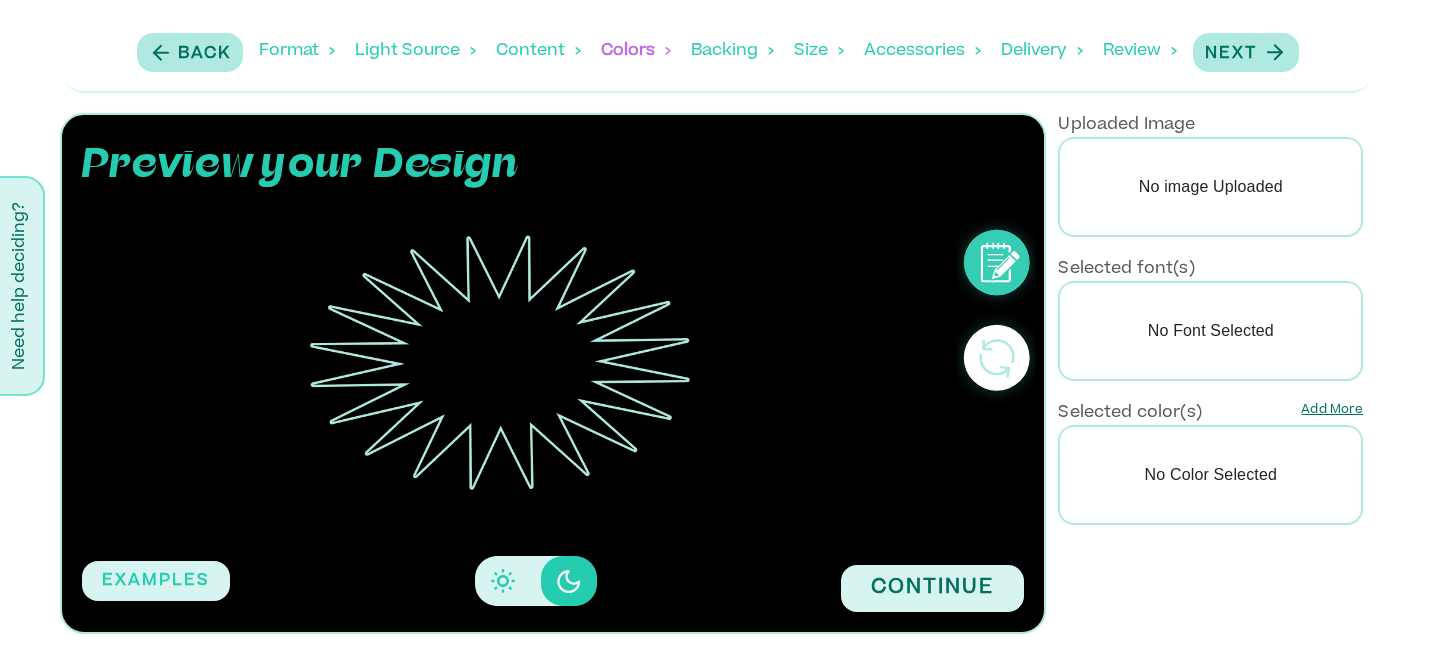 click at bounding box center (500, 362) 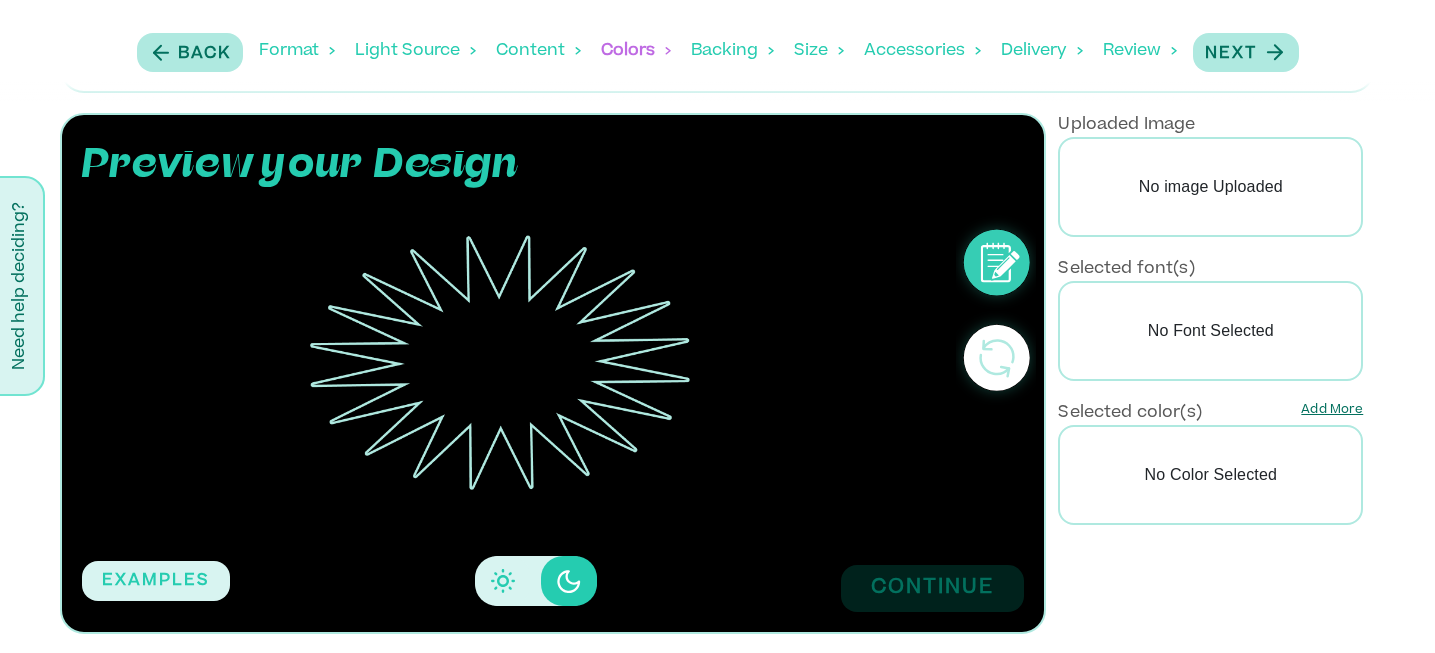 click on "Continue" at bounding box center (932, 588) 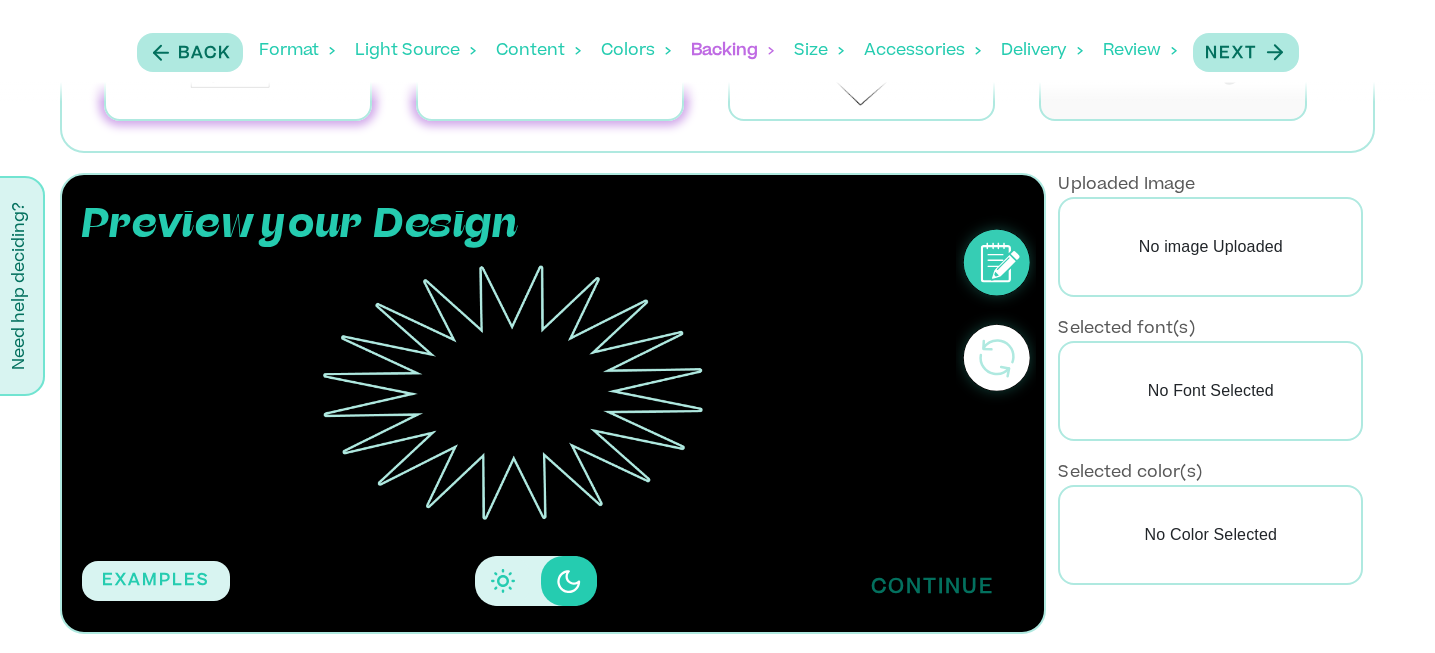 click on "Continue" at bounding box center (932, 588) 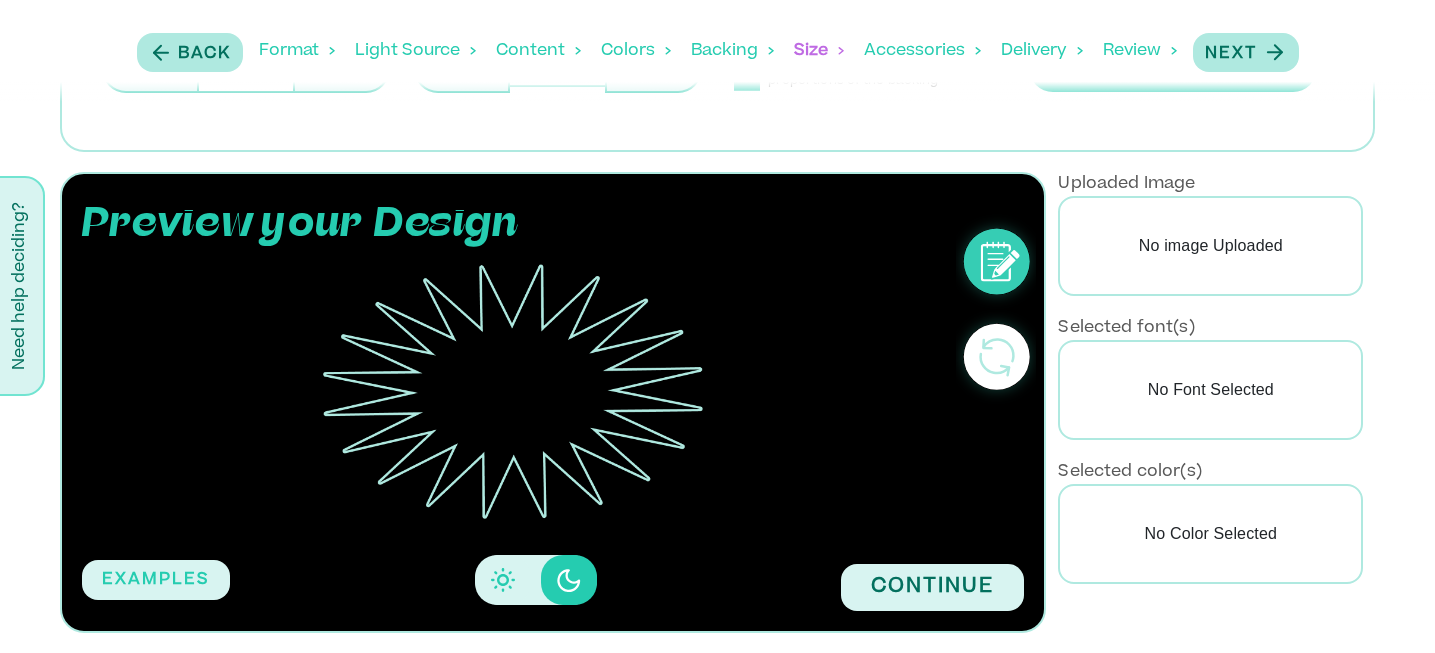 scroll, scrollTop: 305, scrollLeft: 0, axis: vertical 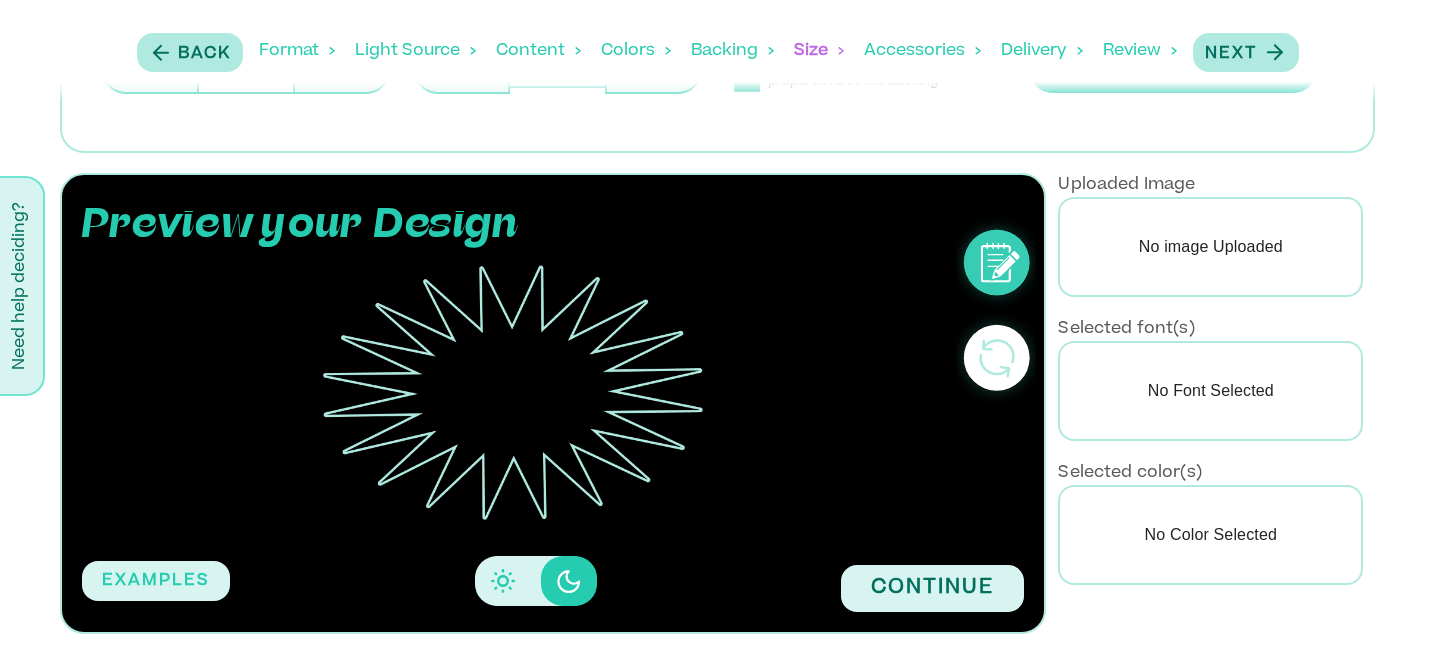 click on "Colors" at bounding box center [636, 51] 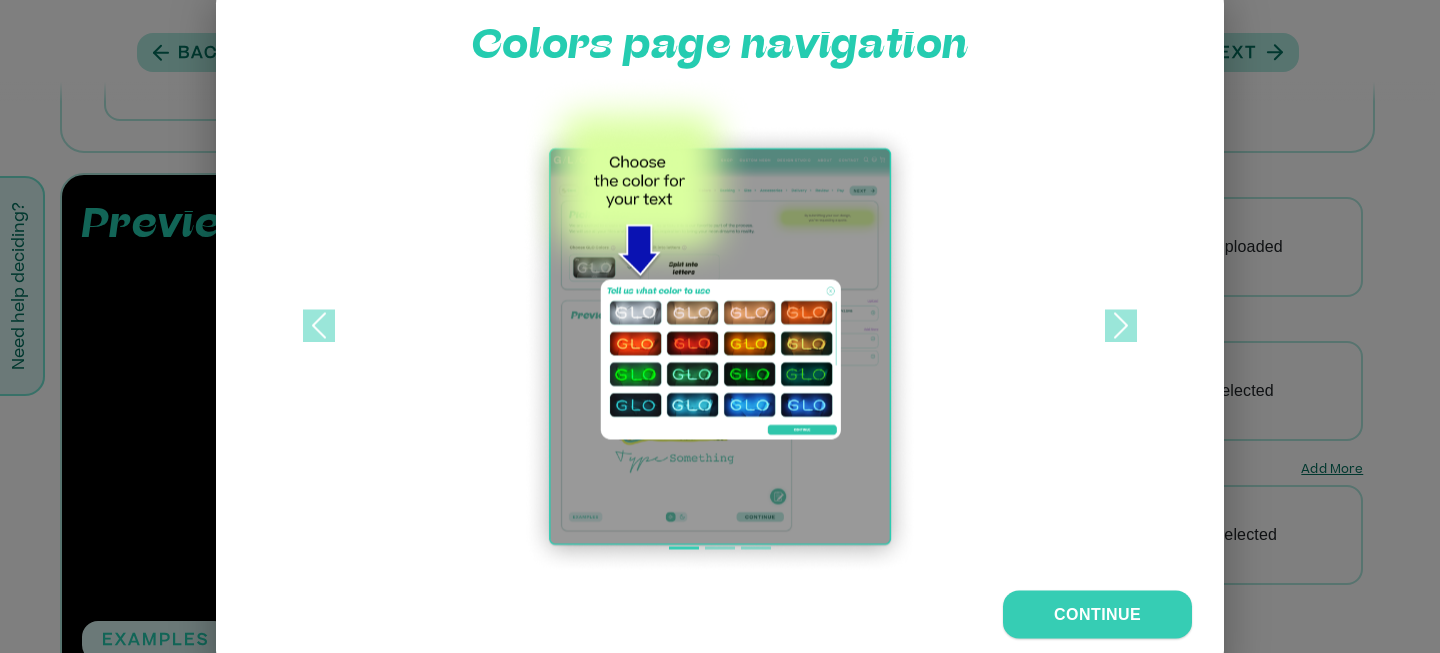click at bounding box center (720, 325) 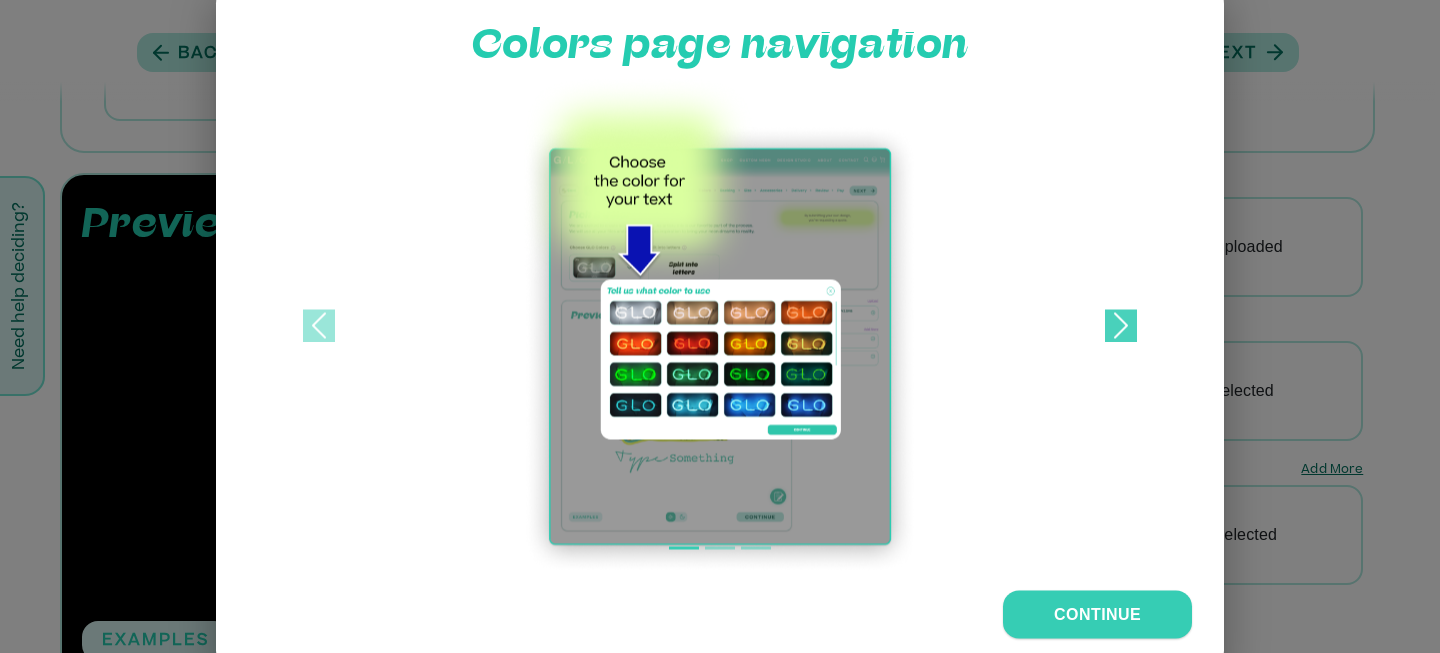 click at bounding box center [1121, 325] 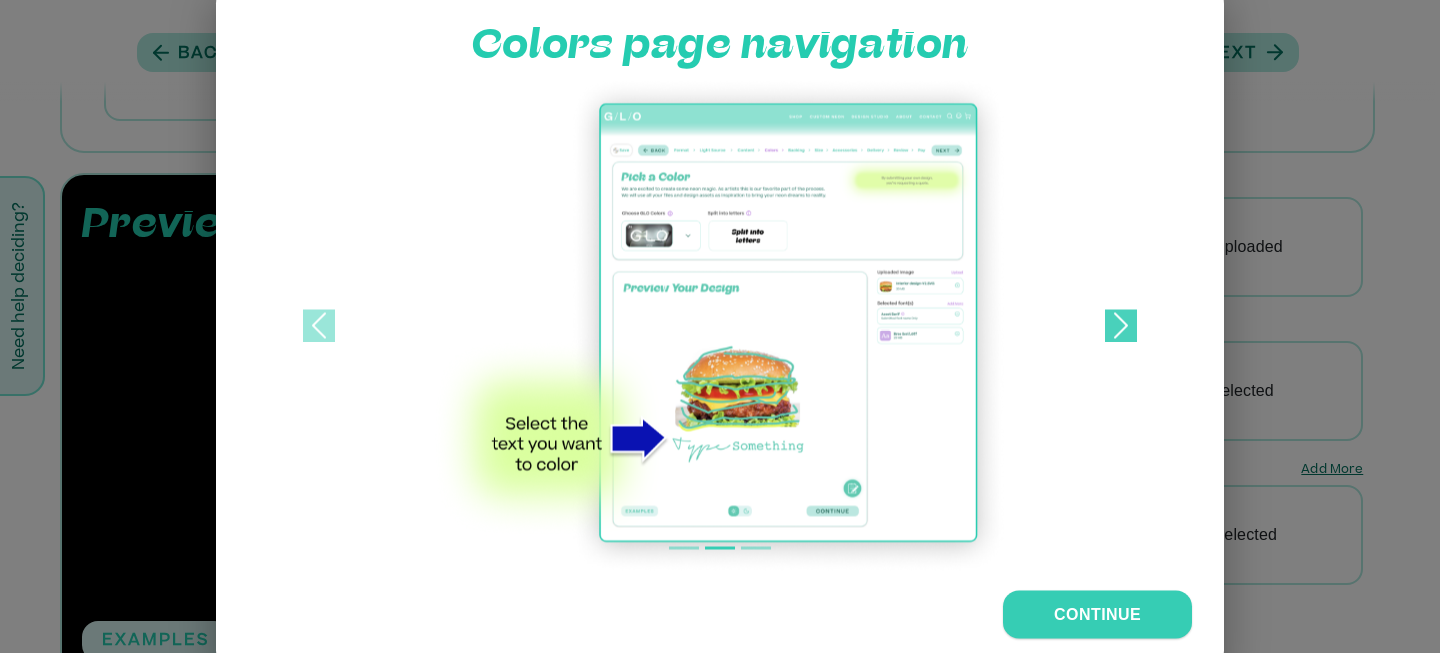 click at bounding box center (1121, 325) 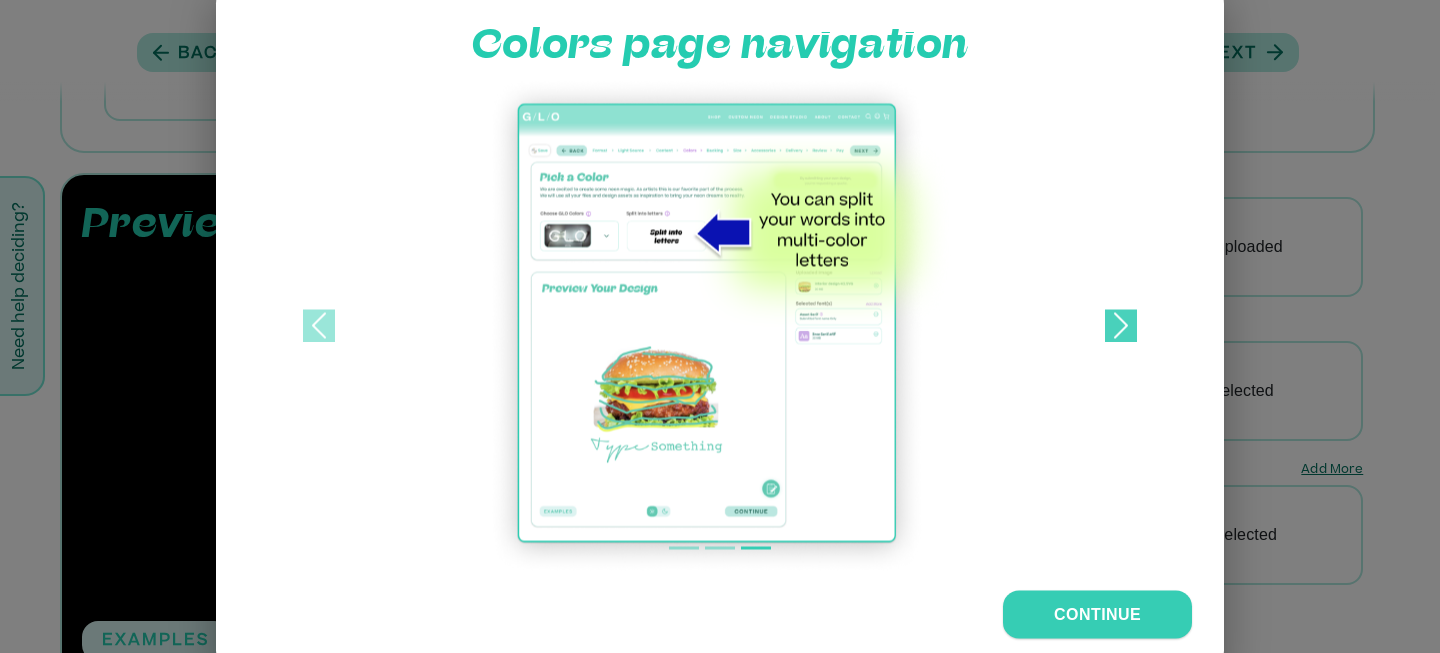 click at bounding box center (1121, 325) 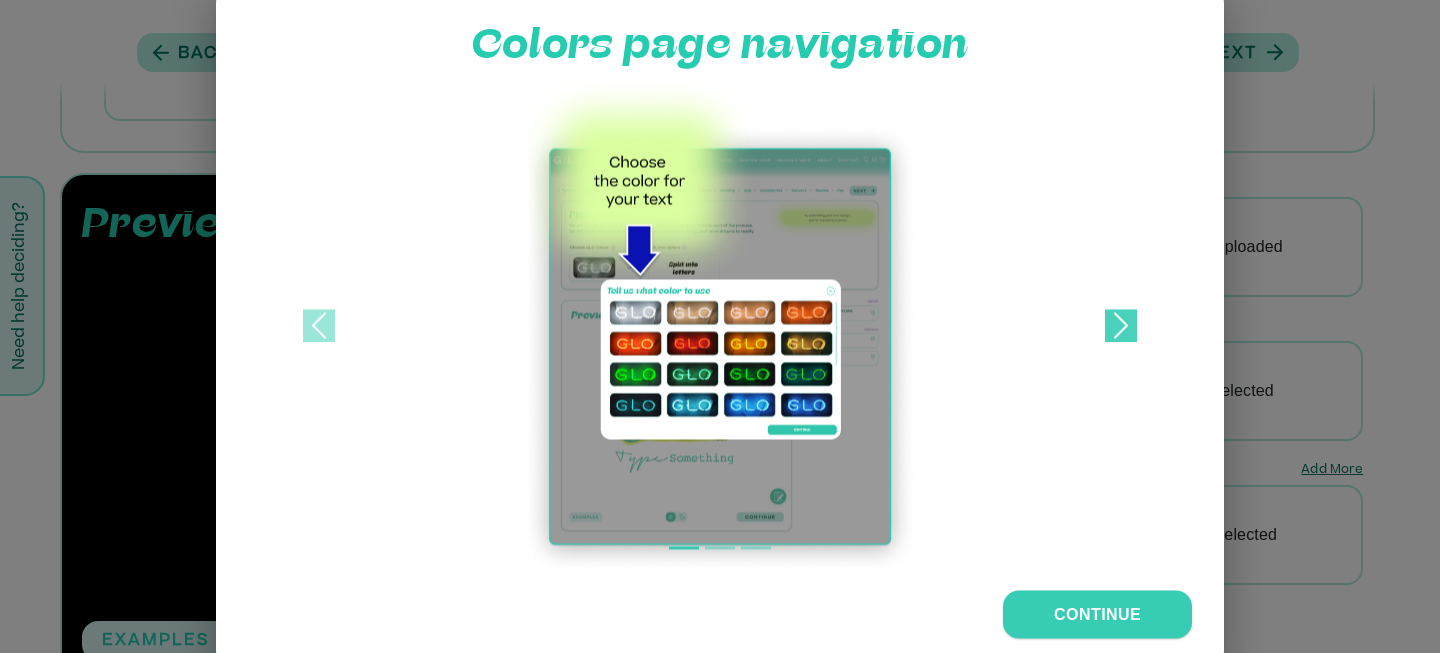 click at bounding box center [1121, 325] 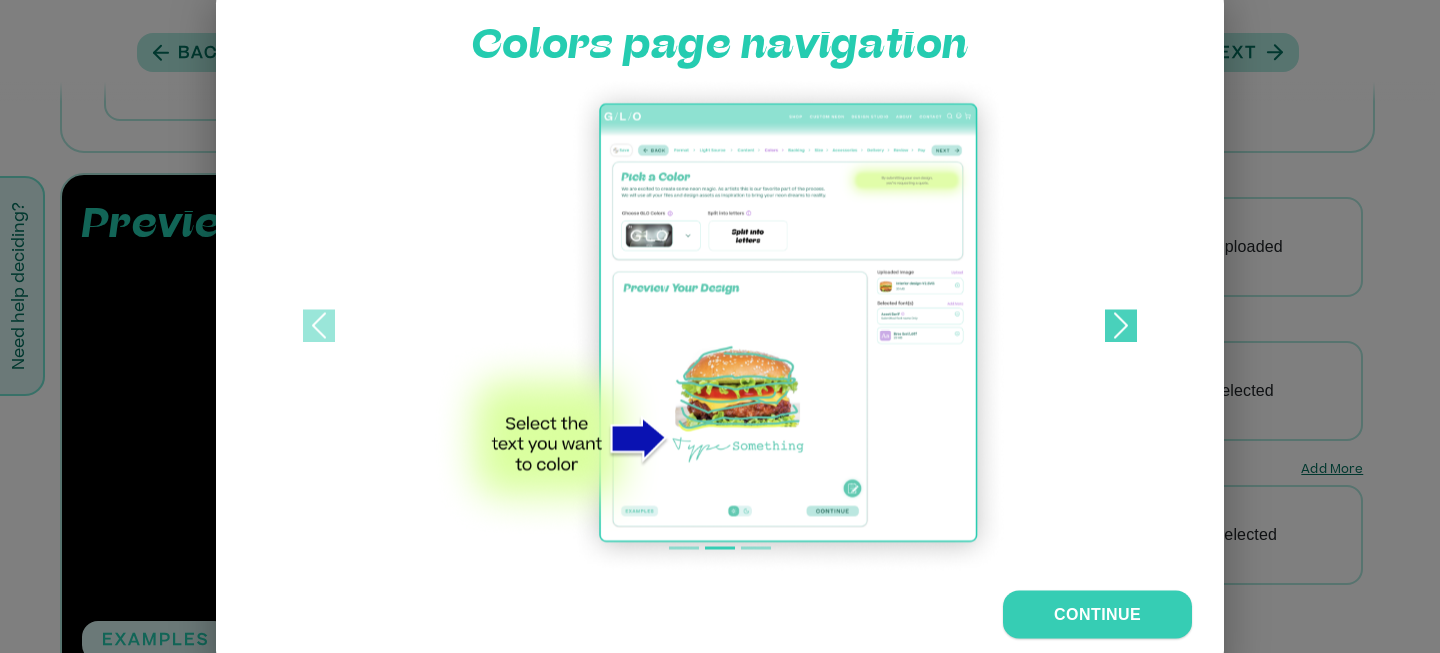 click on "Next" at bounding box center (1121, 325) 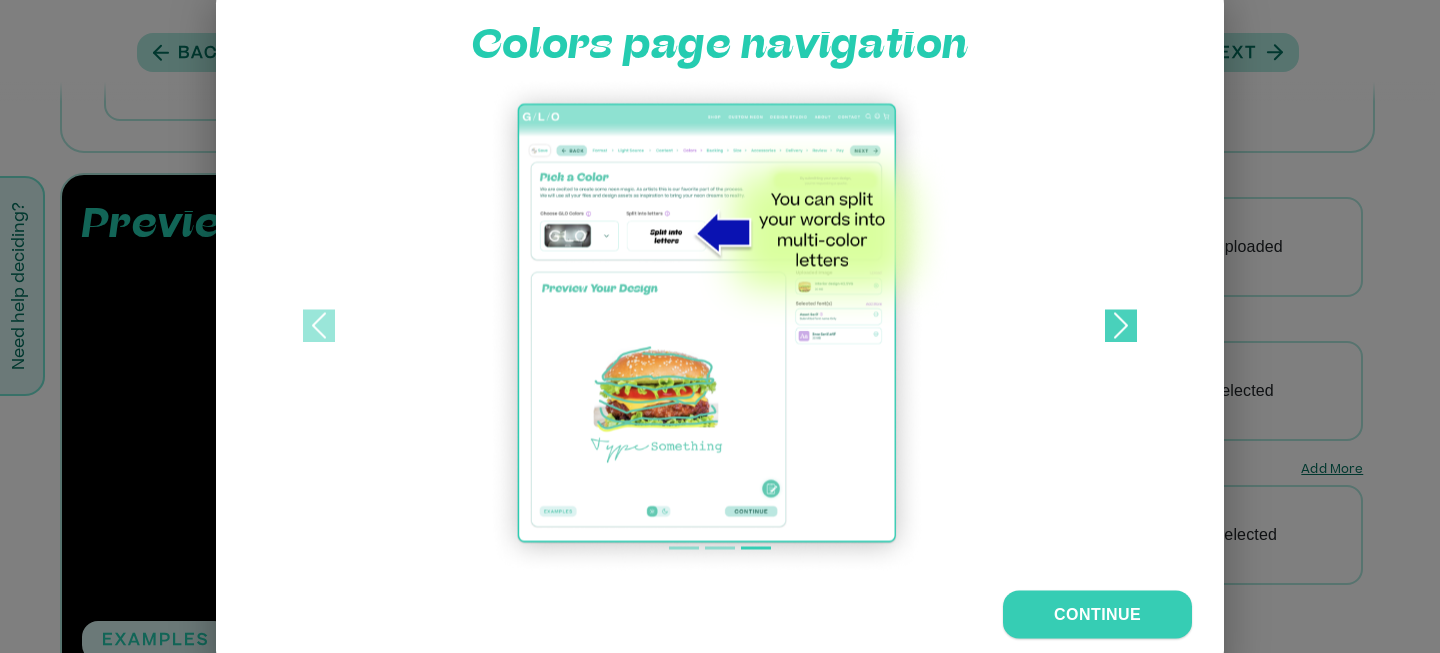 click at bounding box center (1121, 325) 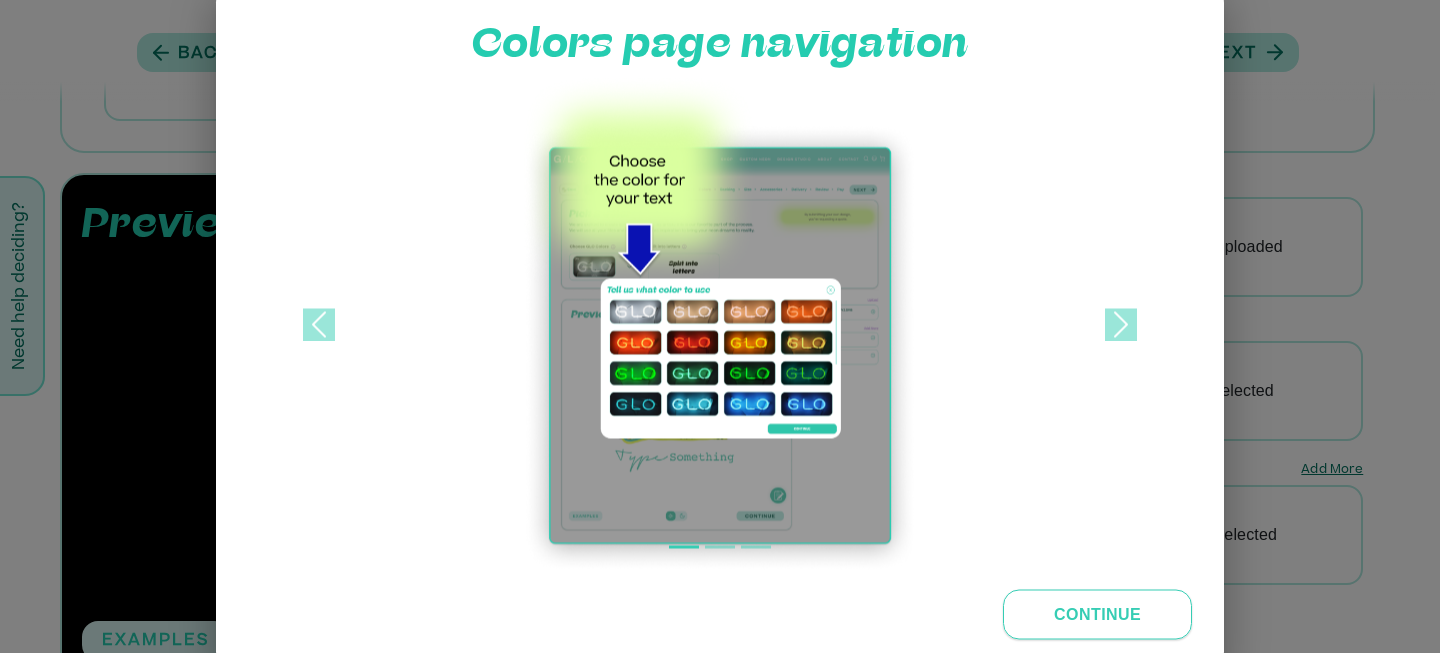 click on "Continue" at bounding box center (1097, 614) 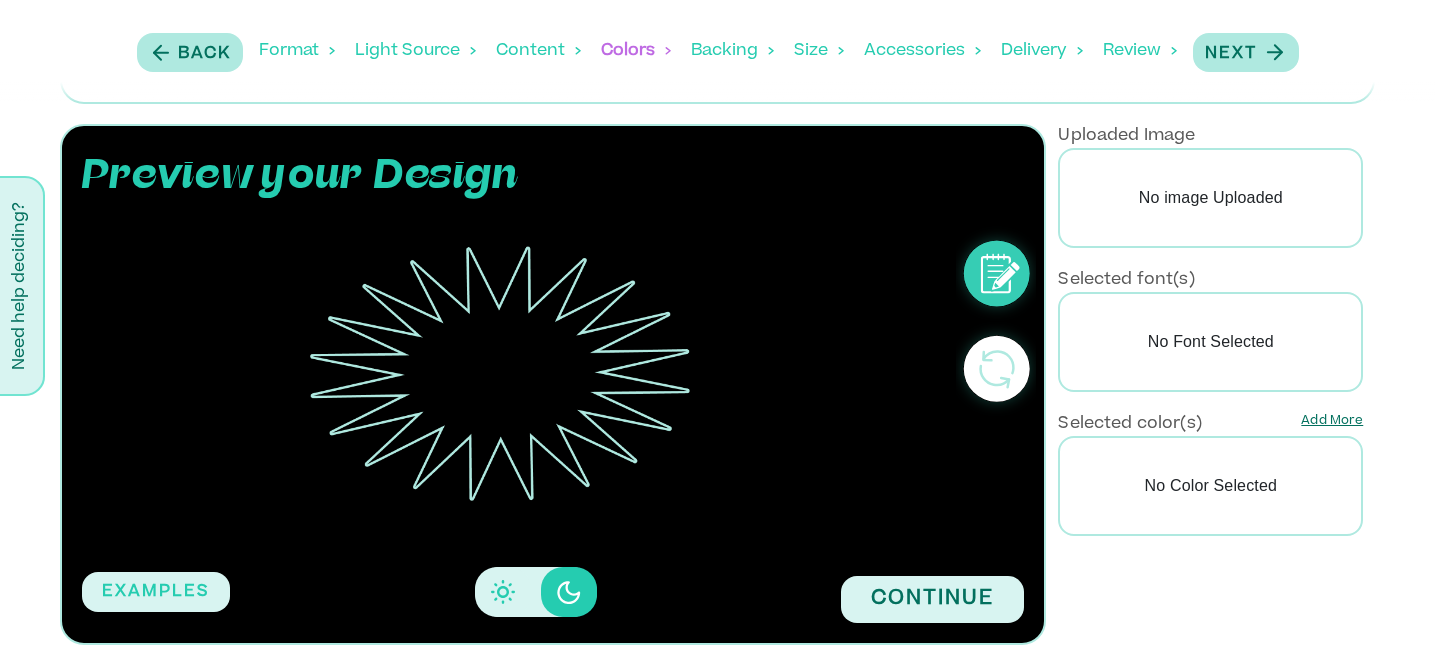 scroll, scrollTop: 385, scrollLeft: 0, axis: vertical 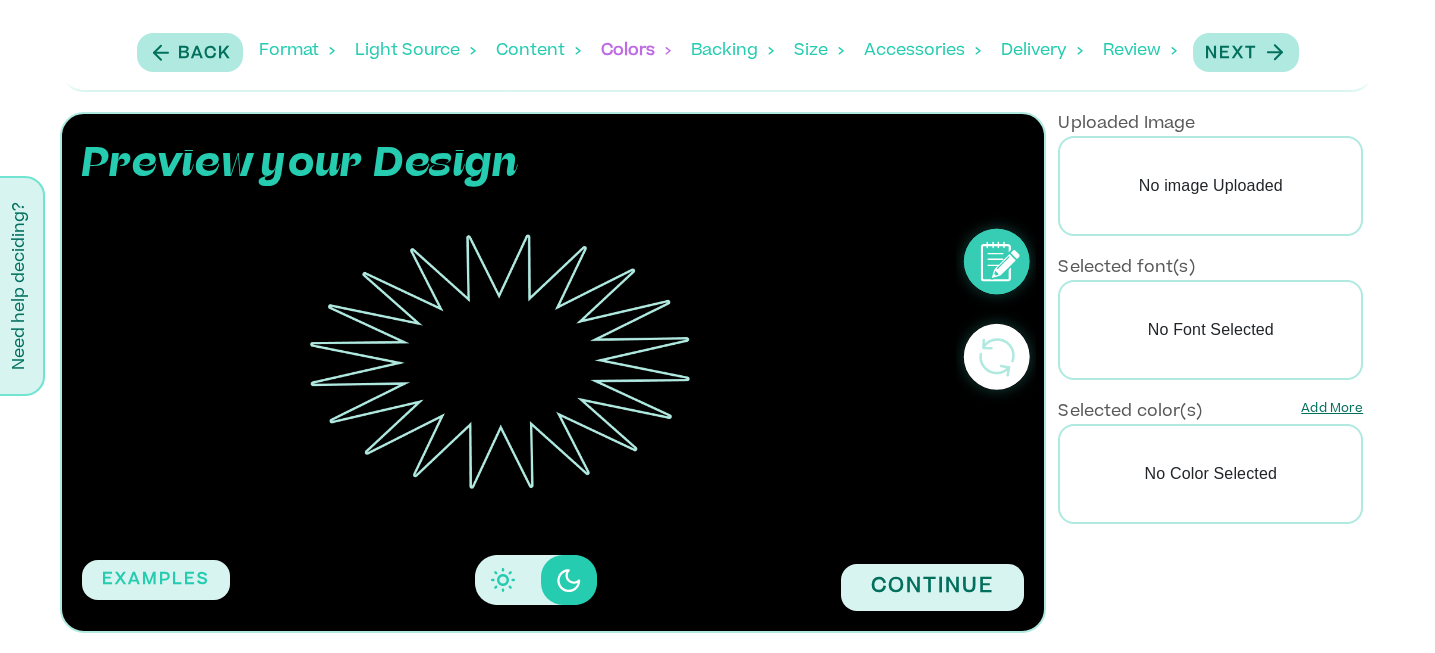 click 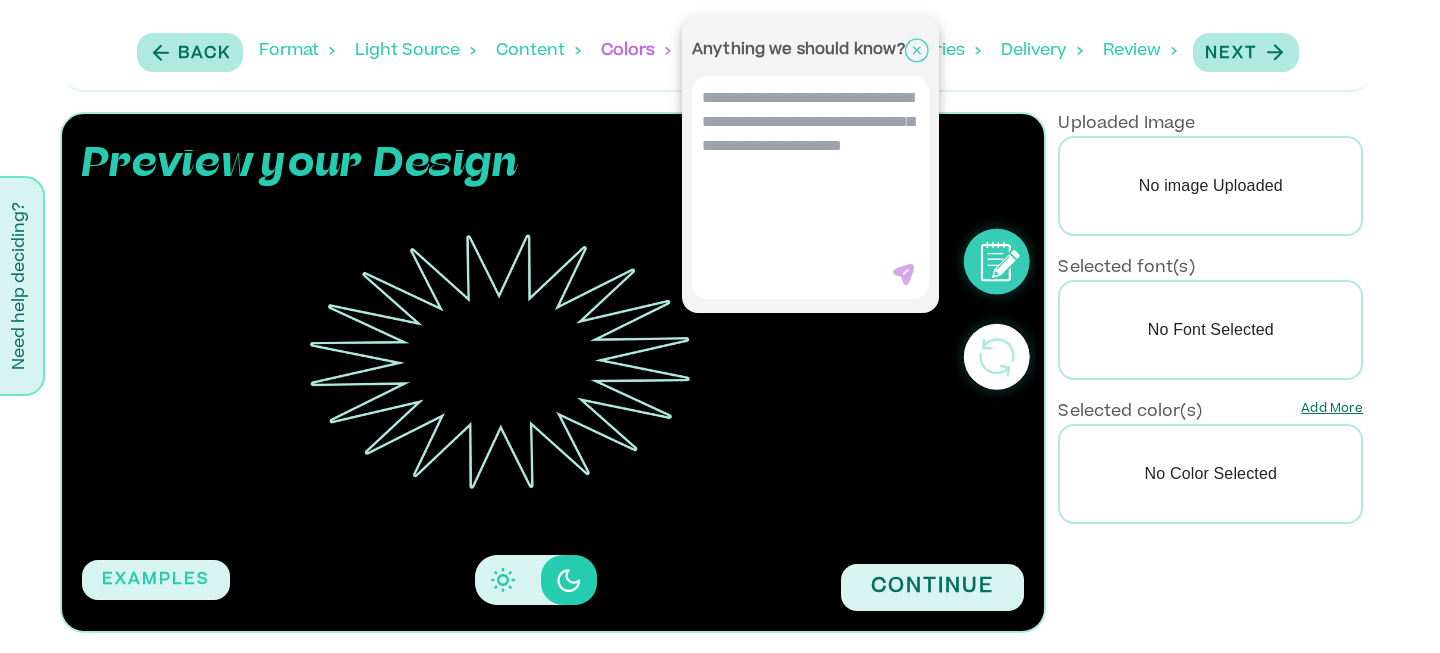 click 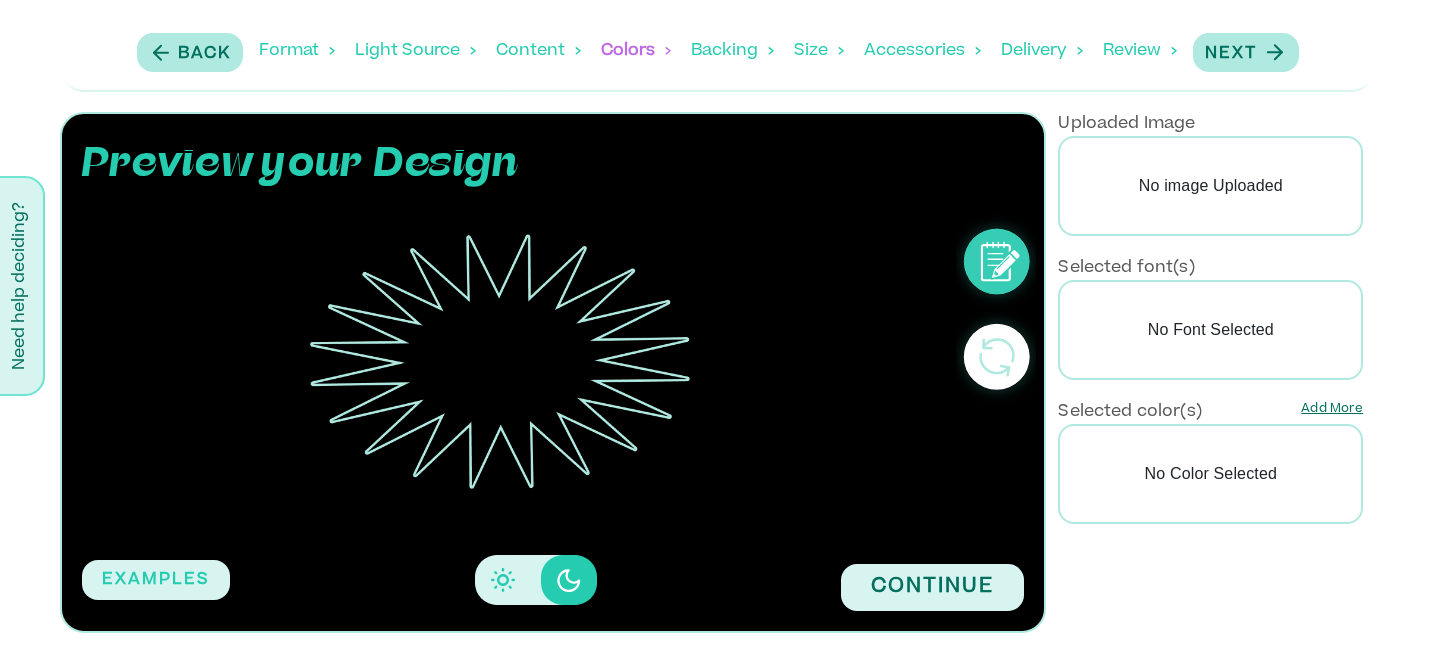 click at bounding box center (503, 580) 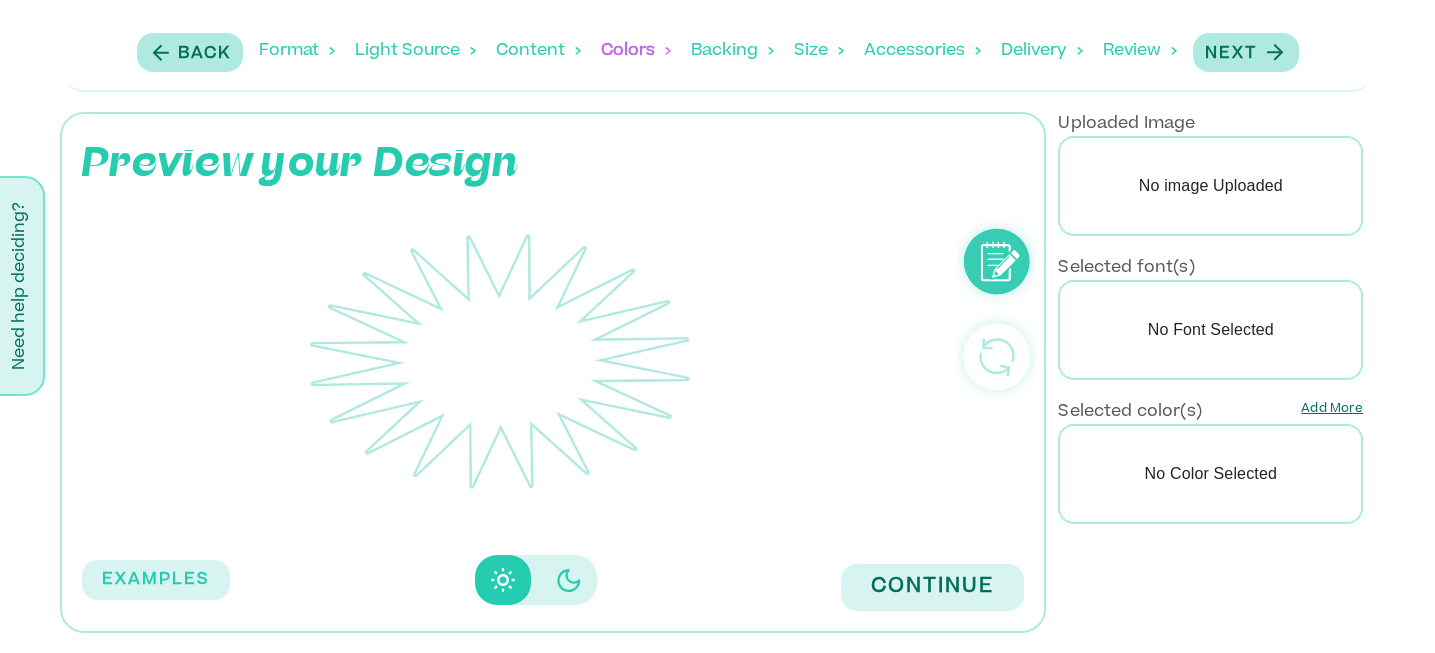 click on "No image Uploaded" at bounding box center (1210, 186) 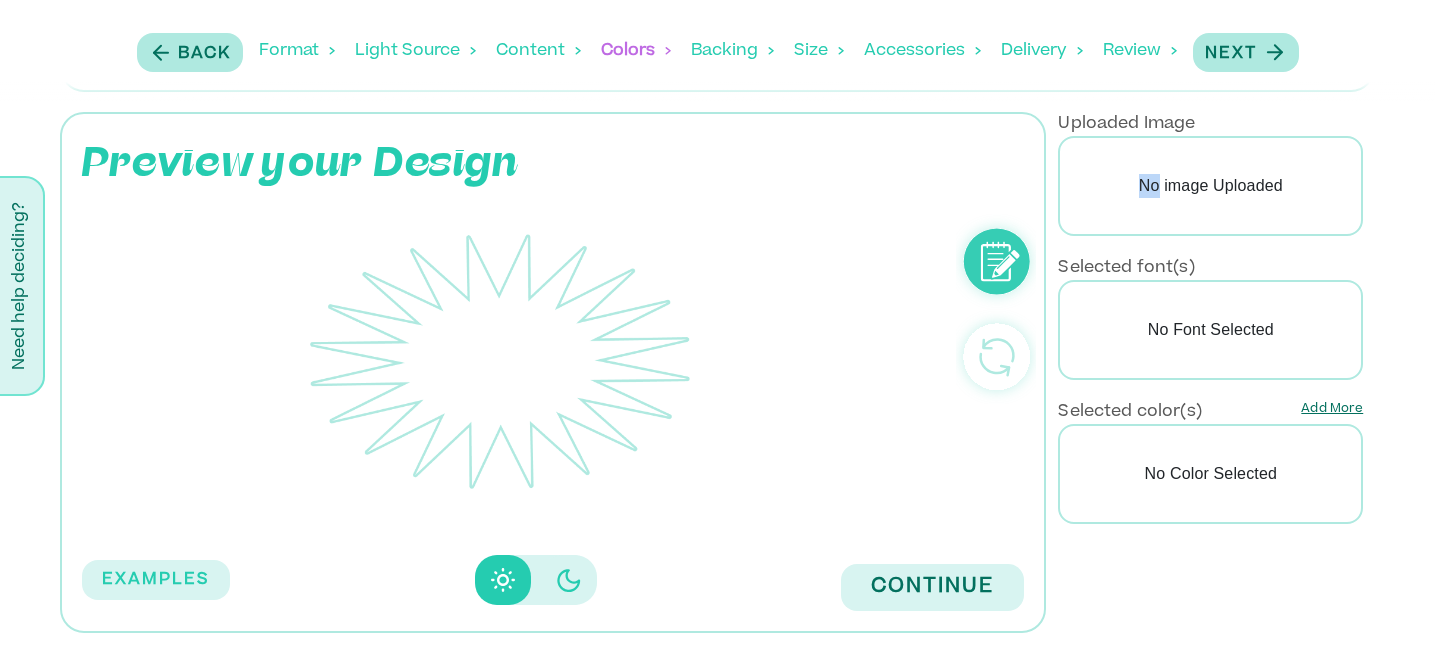 click on "No image Uploaded" at bounding box center [1210, 186] 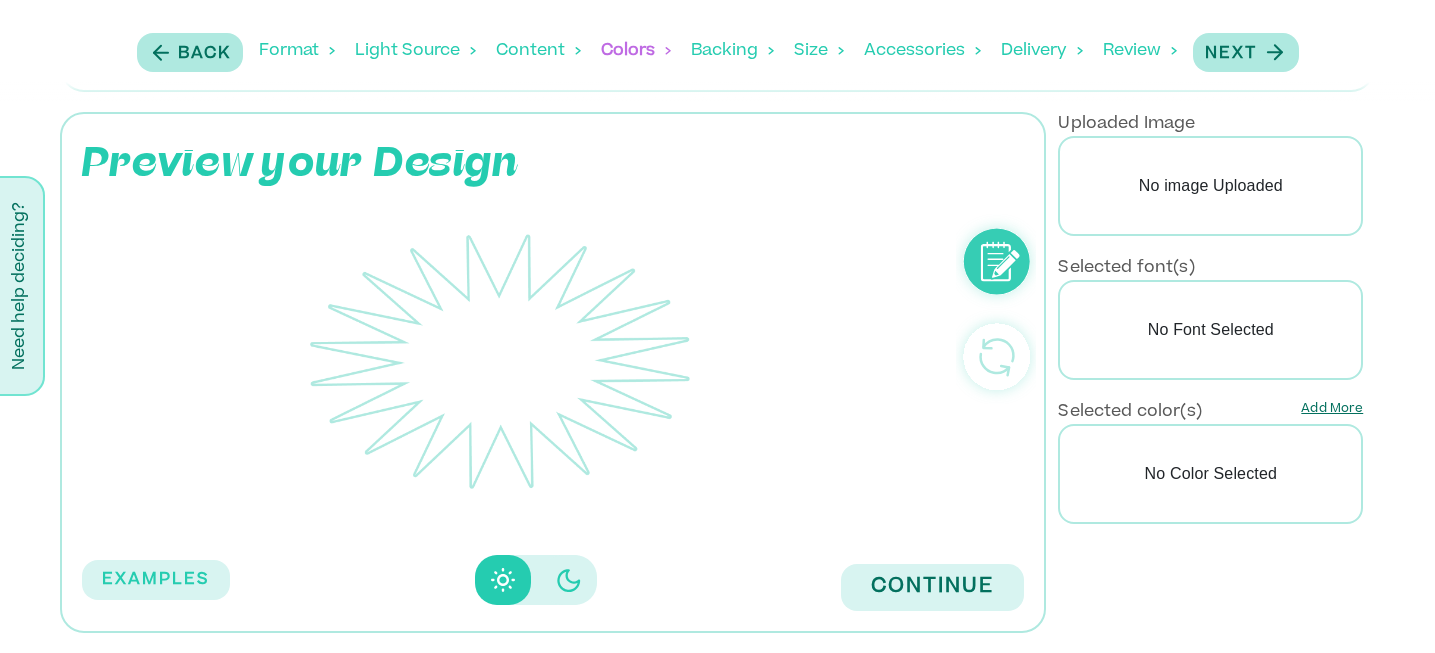 click on "No image Uploaded" at bounding box center [1210, 186] 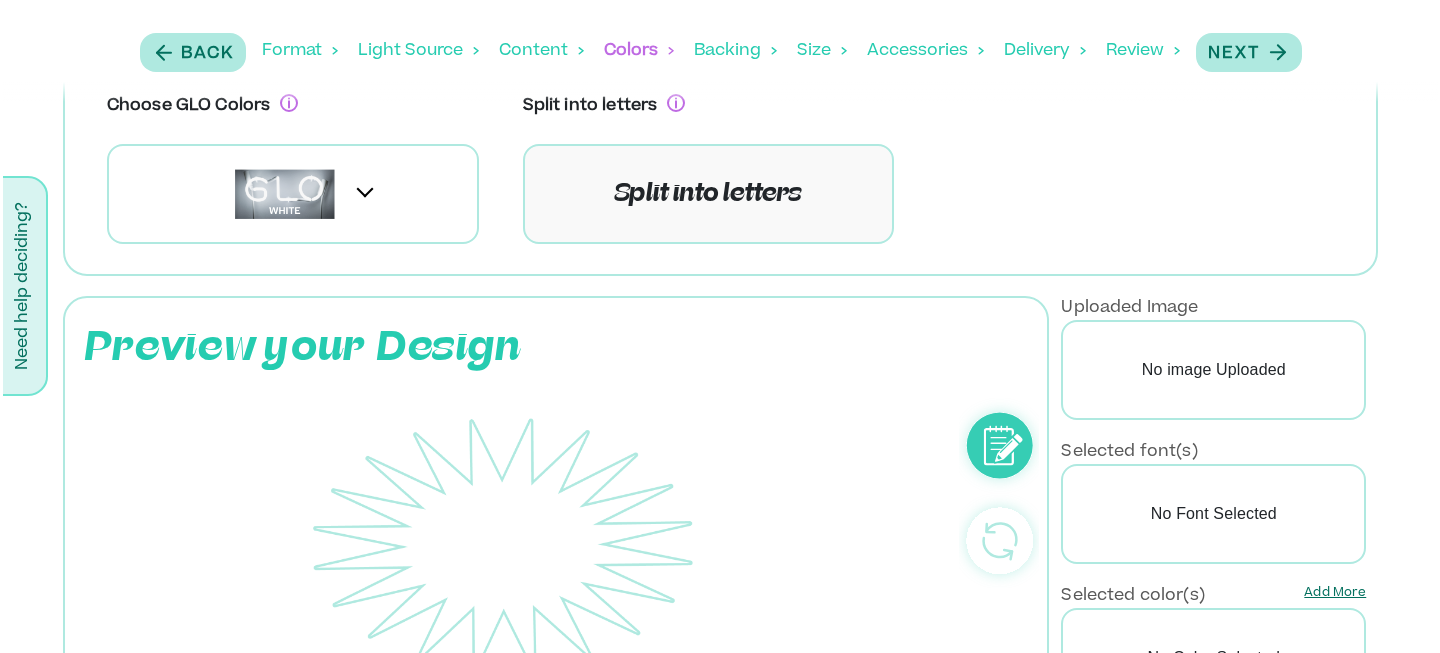 scroll, scrollTop: 0, scrollLeft: 0, axis: both 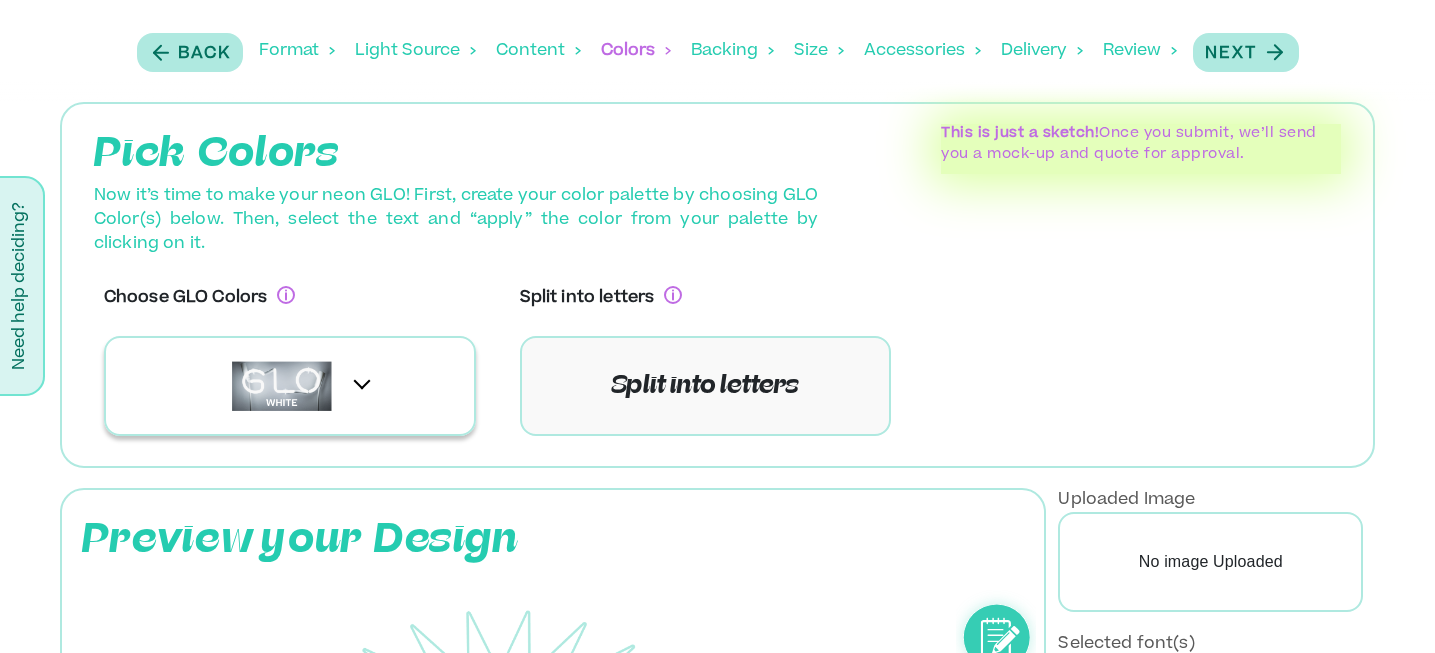 click at bounding box center [290, 386] 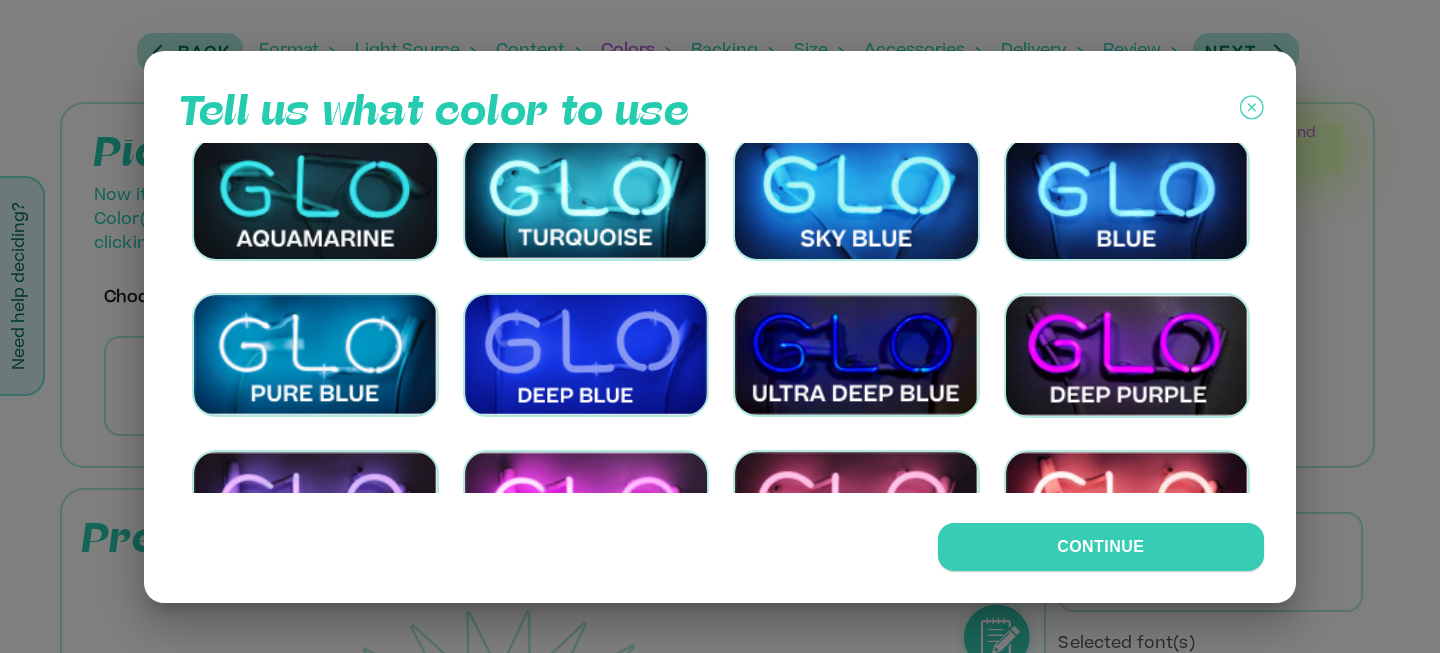scroll, scrollTop: 486, scrollLeft: 0, axis: vertical 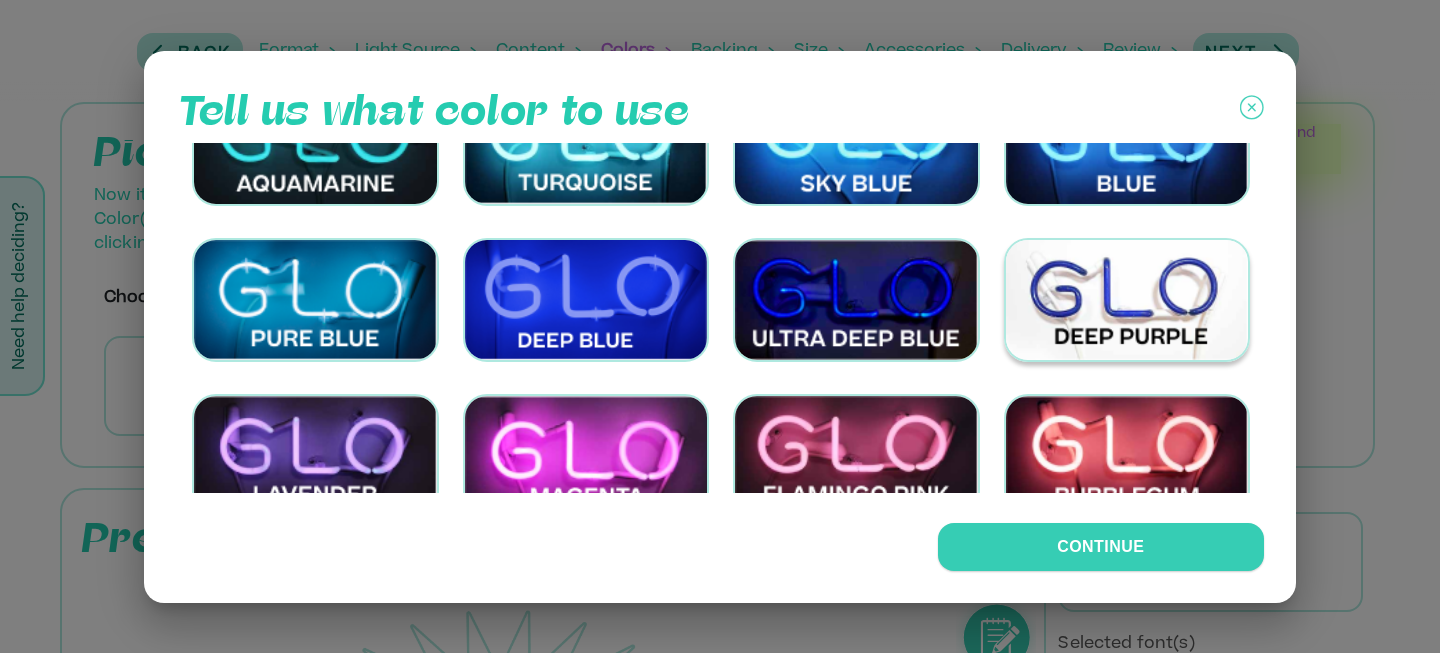 click at bounding box center (1127, 299) 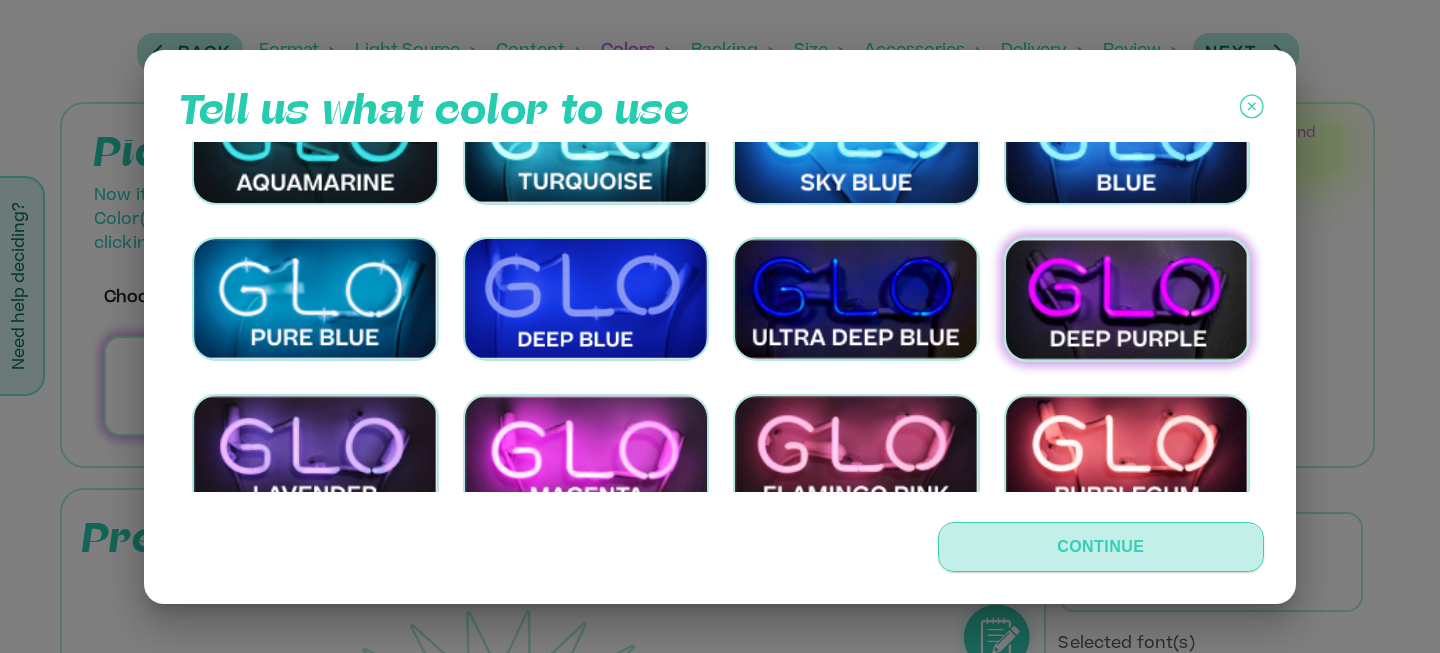 click on "Continue" at bounding box center (1101, 547) 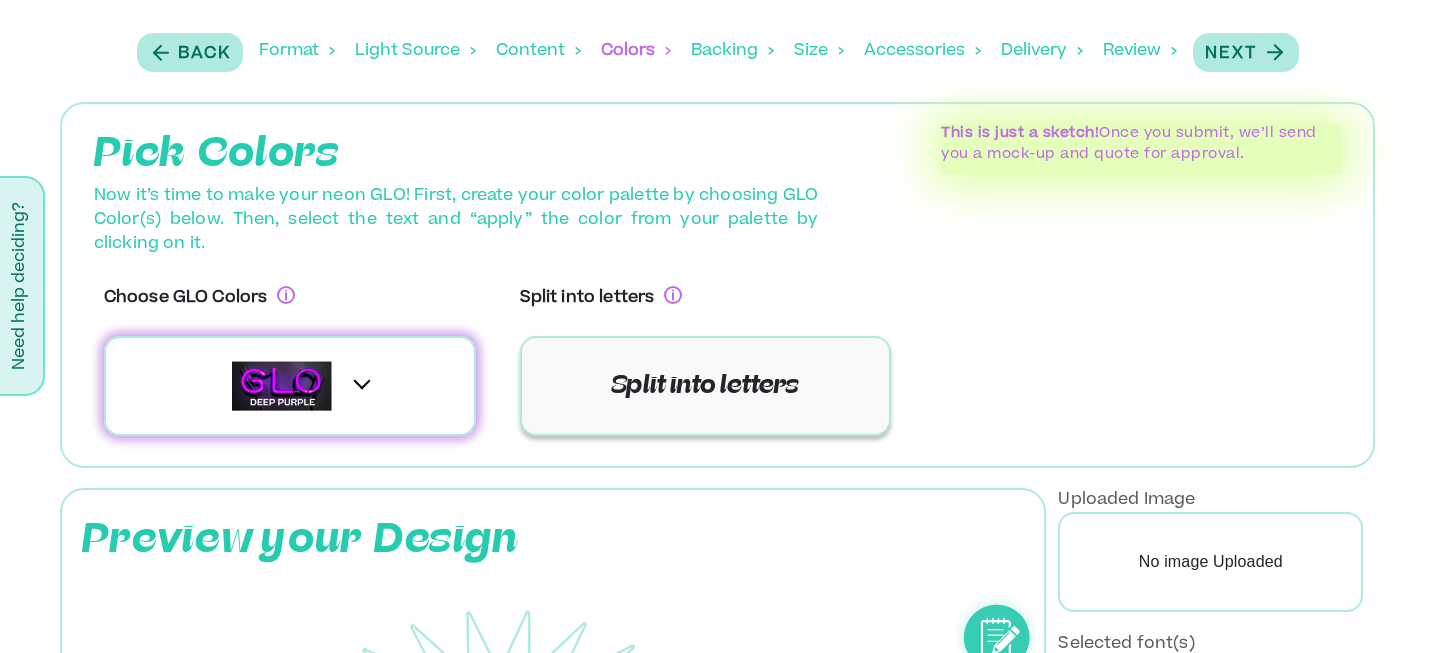 click on "Split into letters" at bounding box center (706, 386) 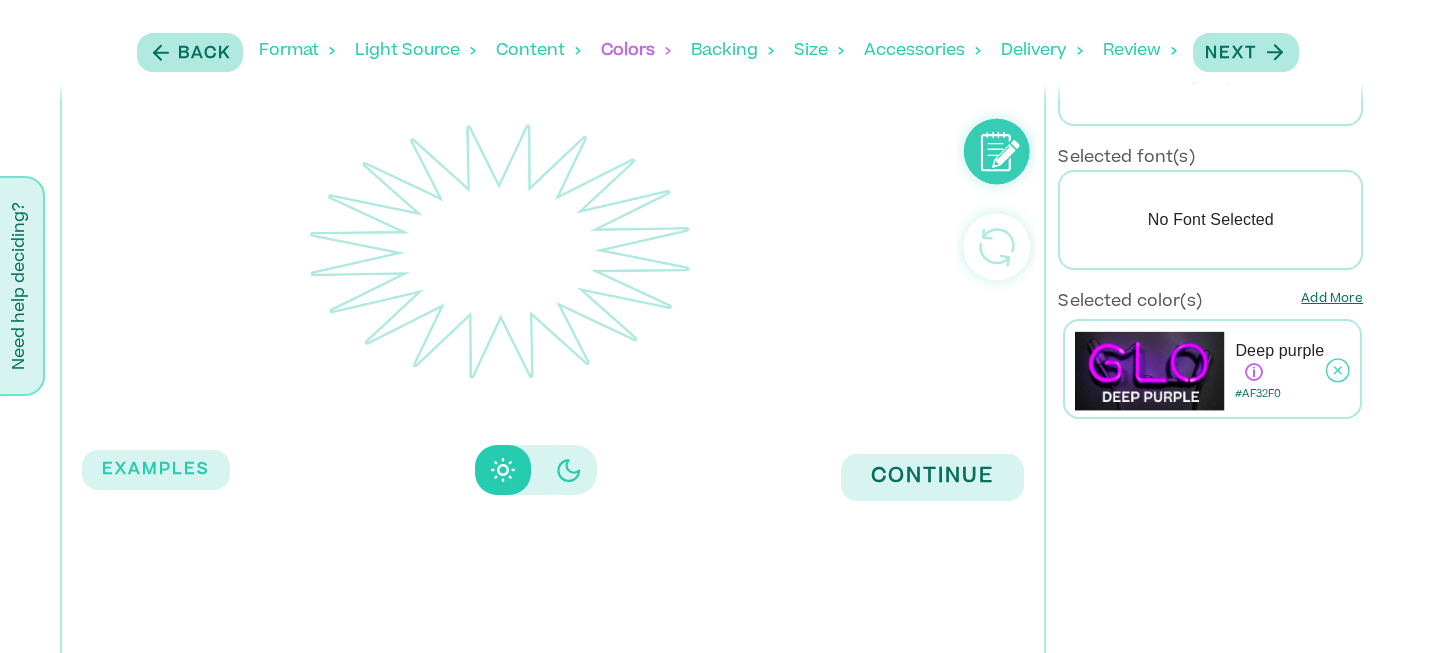 scroll, scrollTop: 492, scrollLeft: 0, axis: vertical 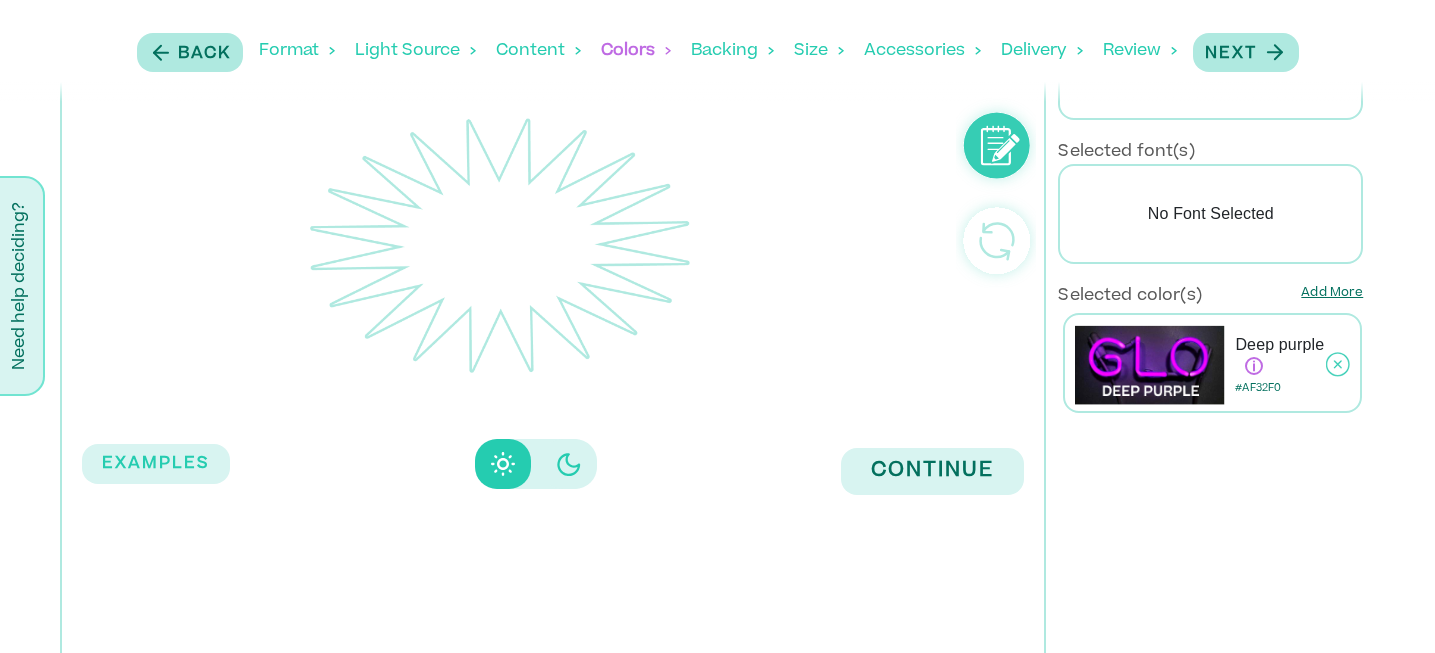 click 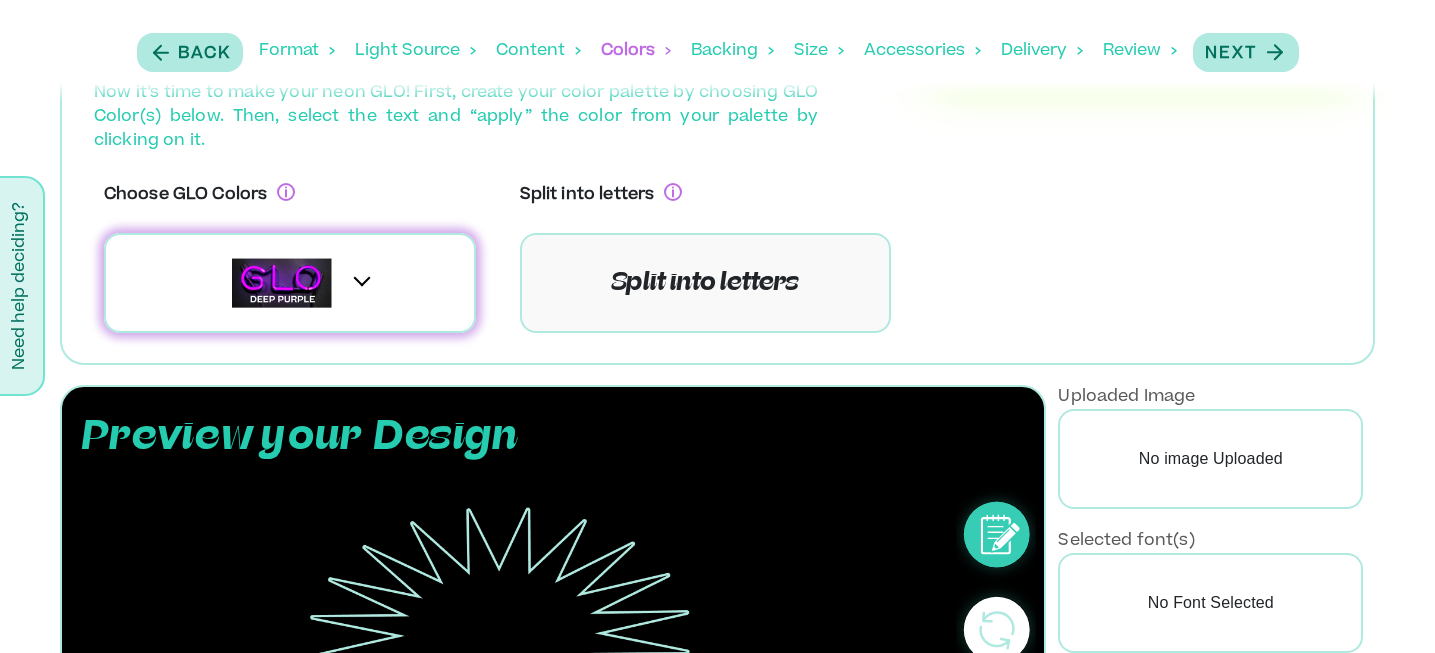 scroll, scrollTop: 1, scrollLeft: 0, axis: vertical 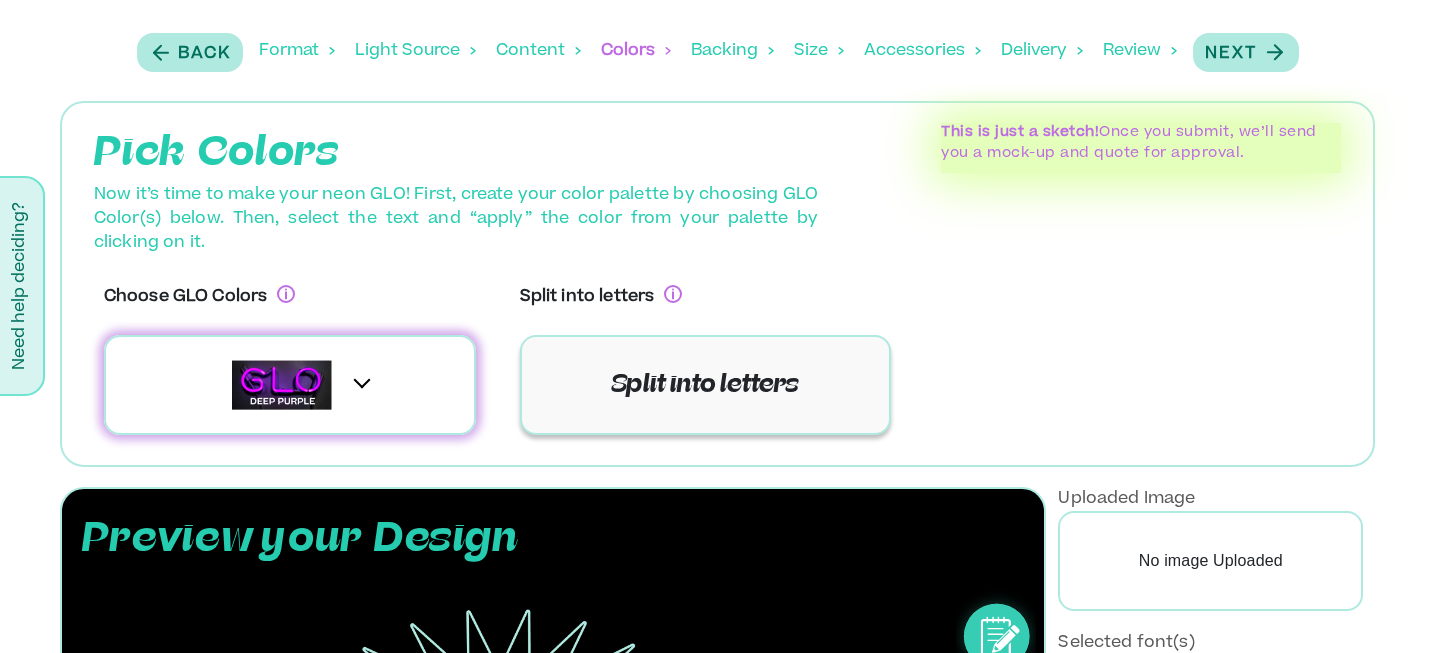 click on "Split into letters" at bounding box center (705, 385) 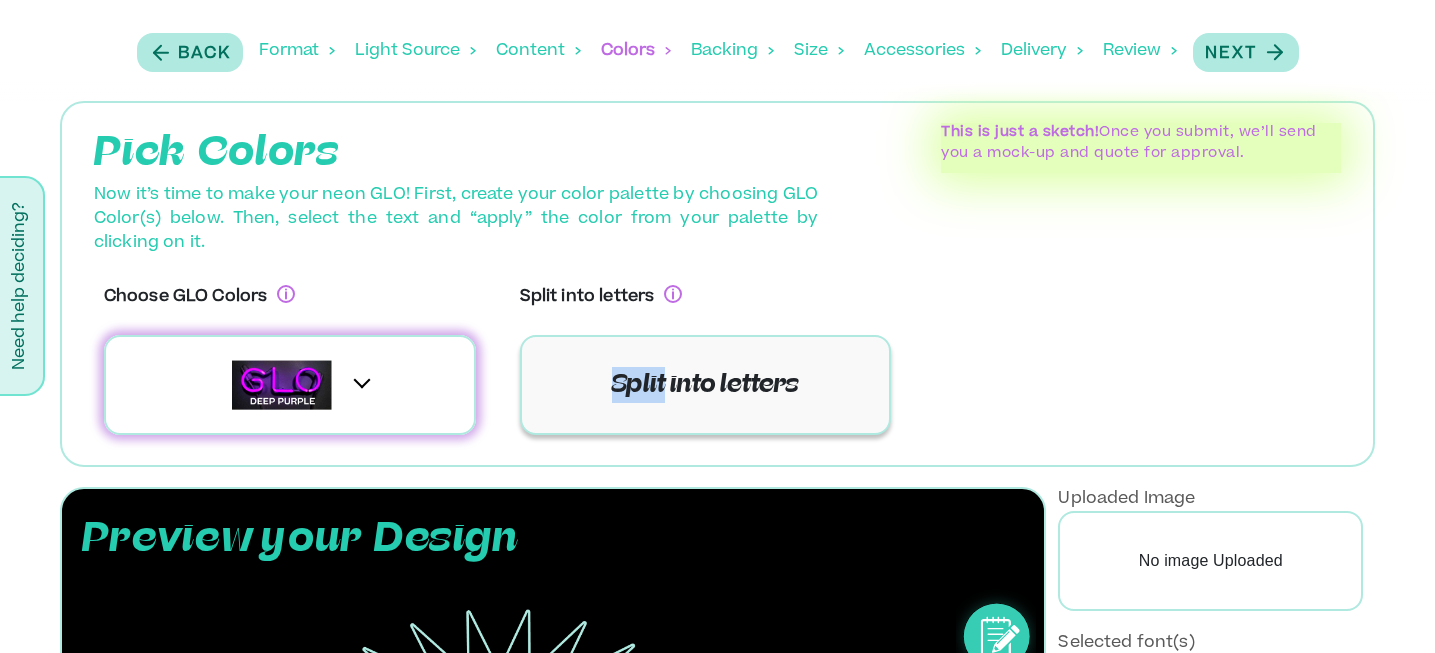 click on "Split into letters" at bounding box center [706, 385] 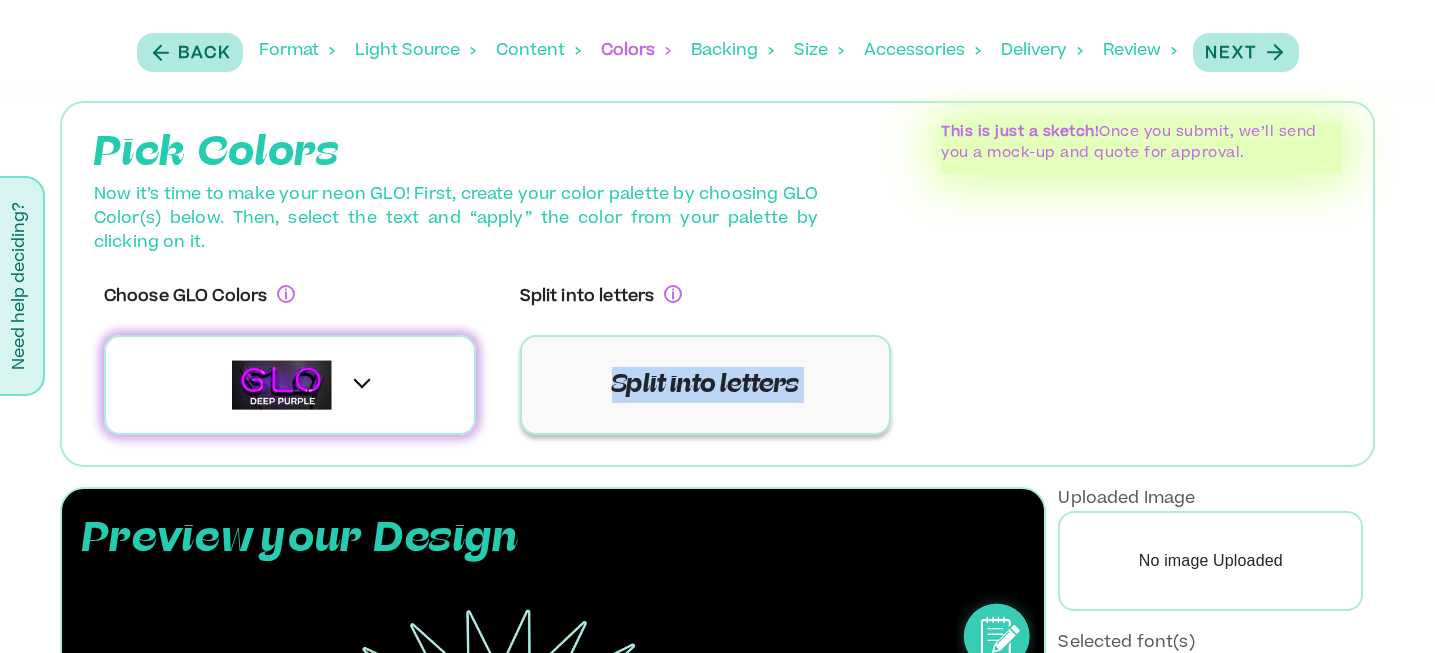 click on "Split into letters" at bounding box center (706, 385) 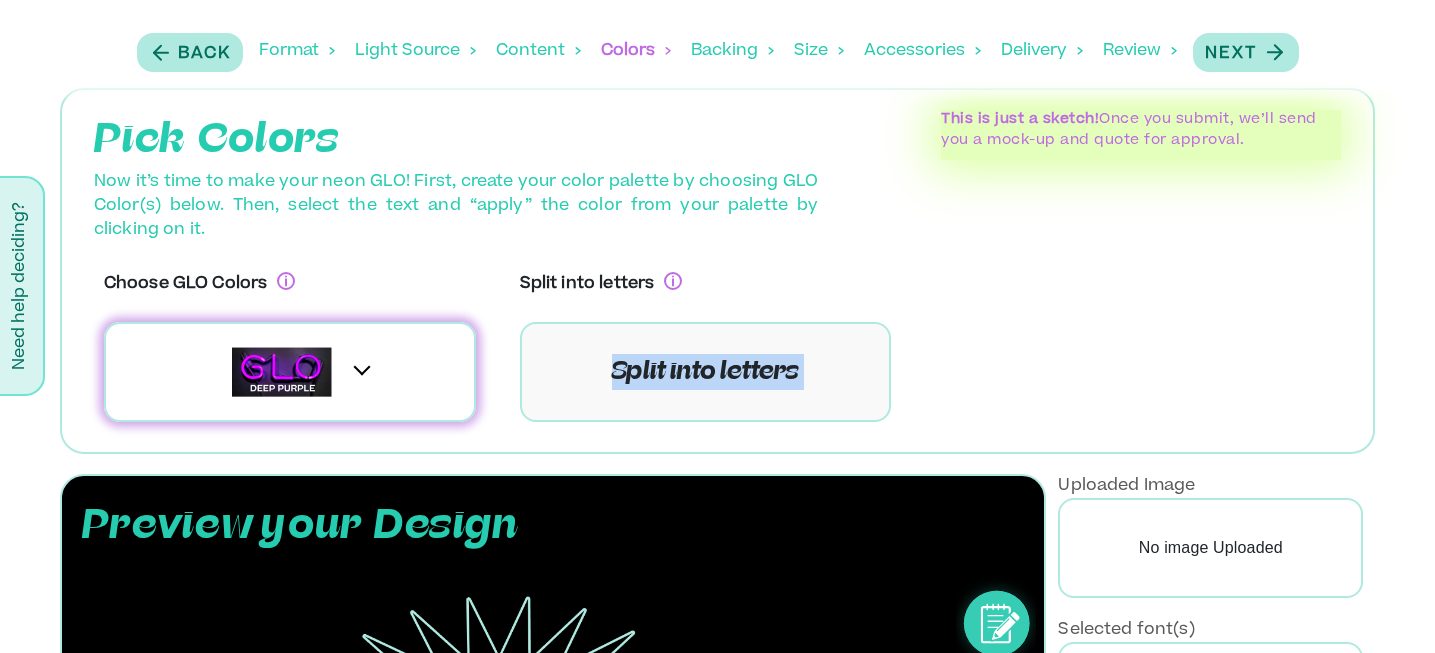 scroll, scrollTop: 16, scrollLeft: 0, axis: vertical 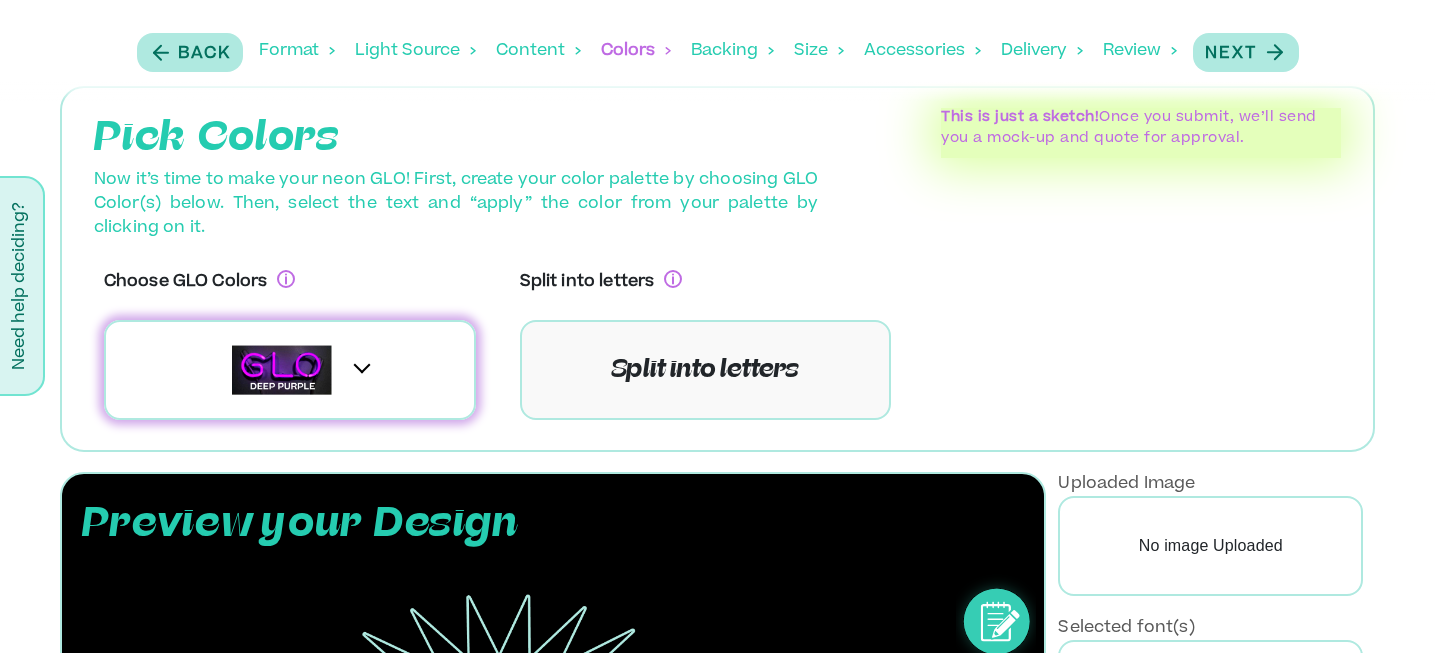 click on "Colors" at bounding box center [636, 51] 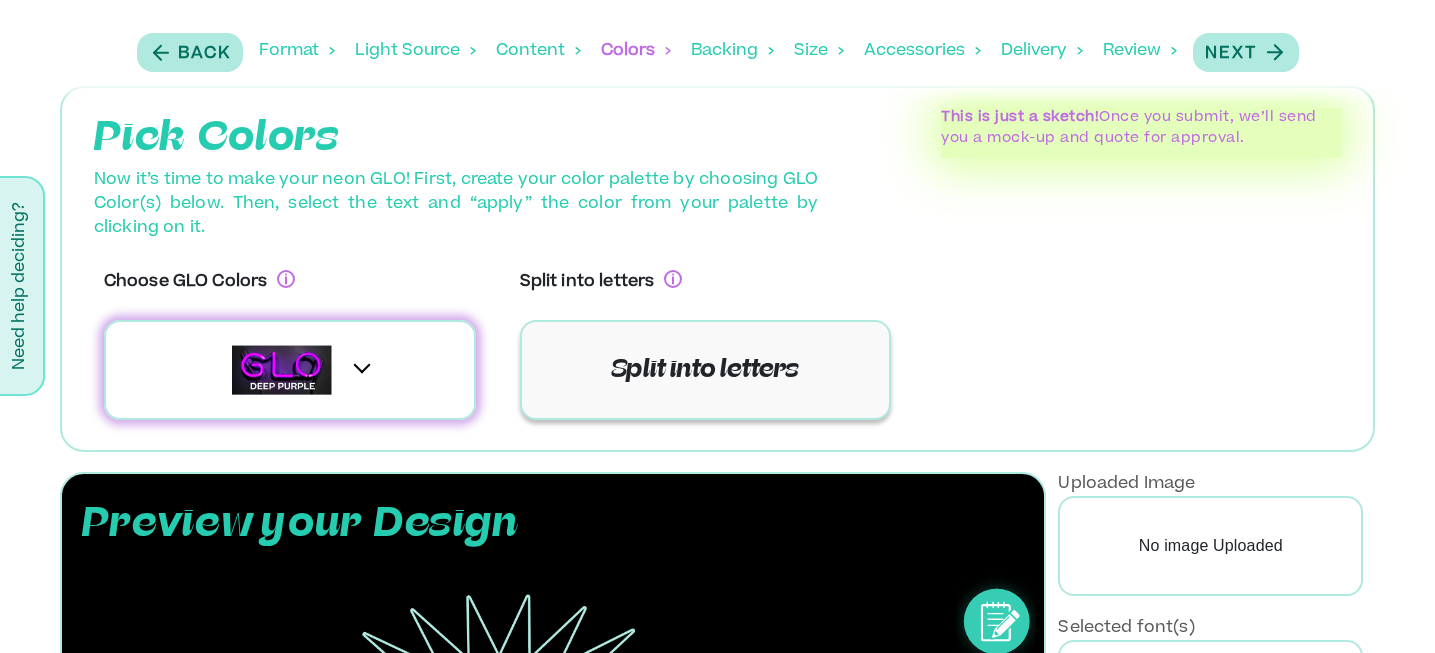 click on "Split into letters" at bounding box center [706, 370] 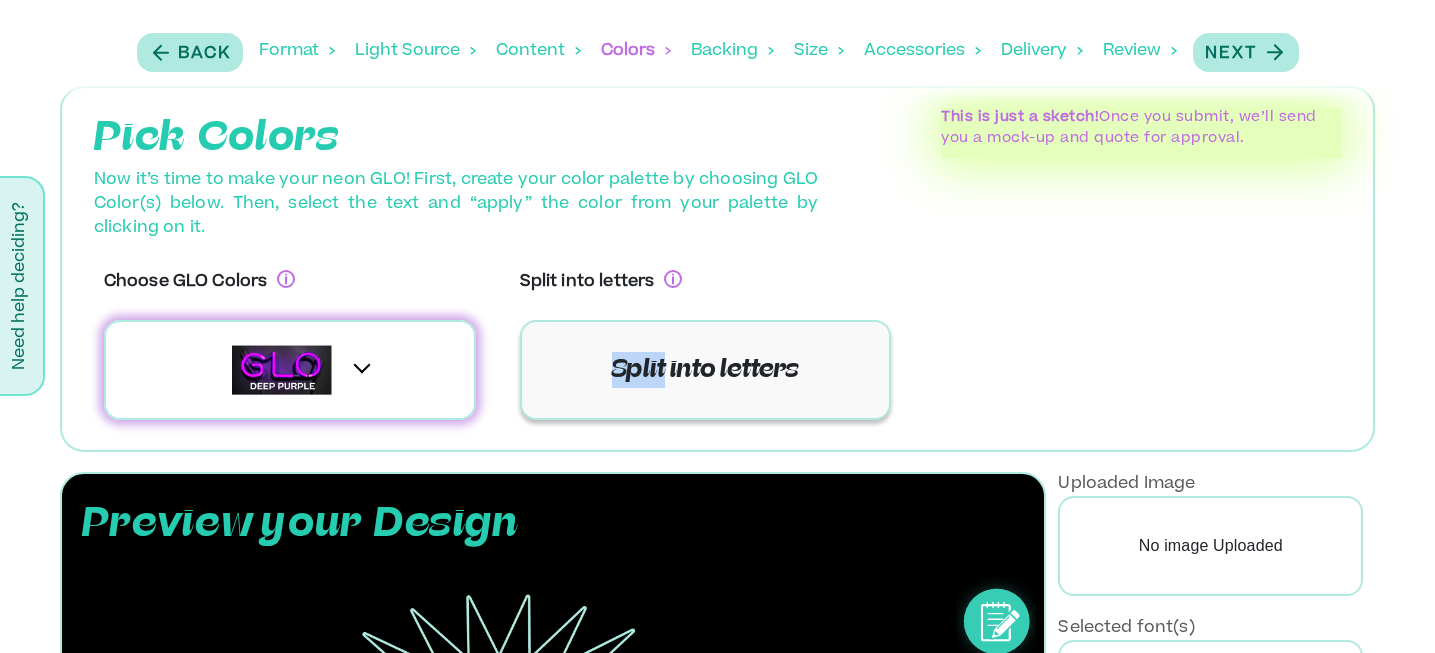 click on "Split into letters" at bounding box center [706, 370] 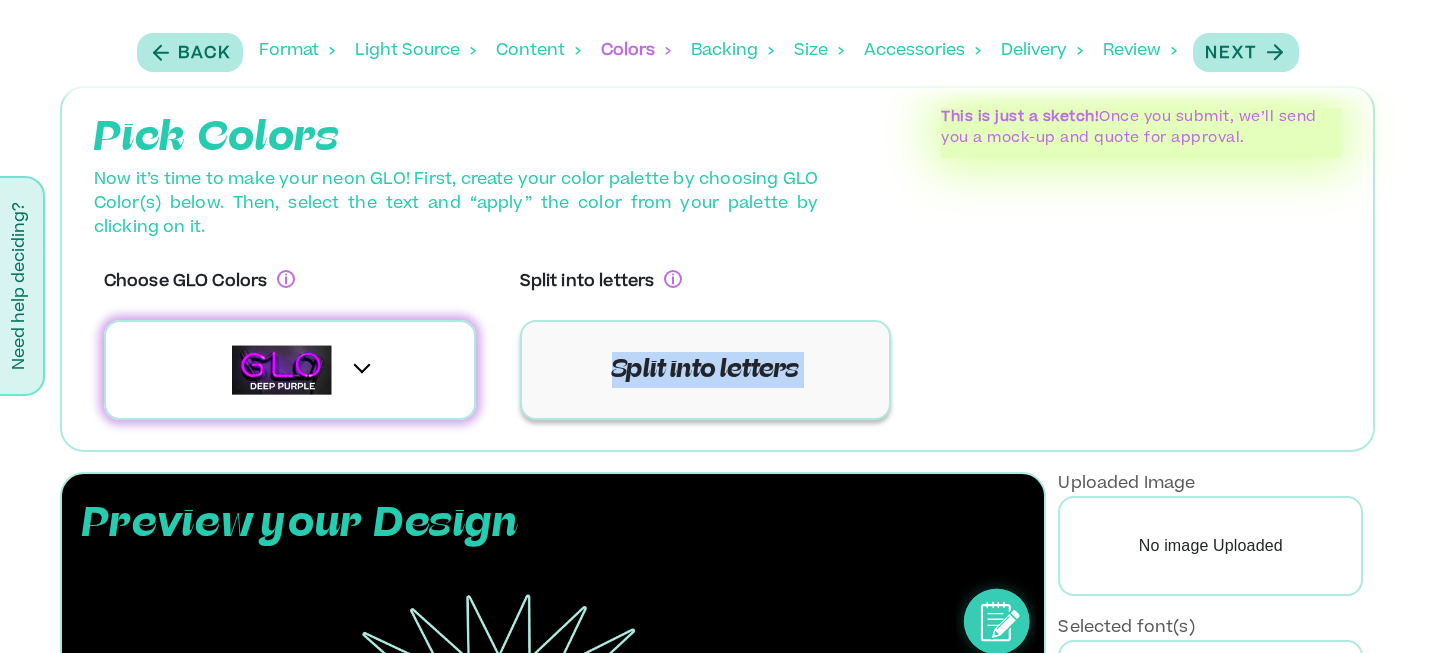 click on "Split into letters" at bounding box center [706, 370] 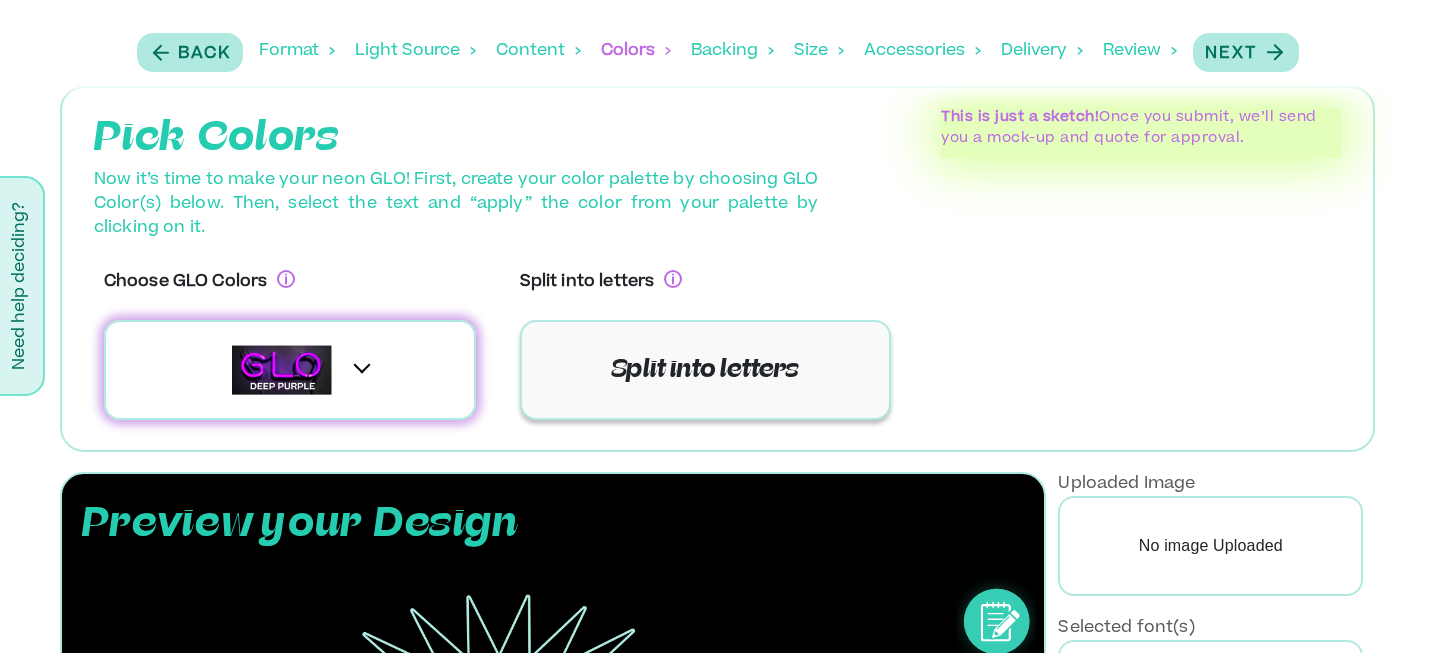 click on "Split into letters" at bounding box center (705, 370) 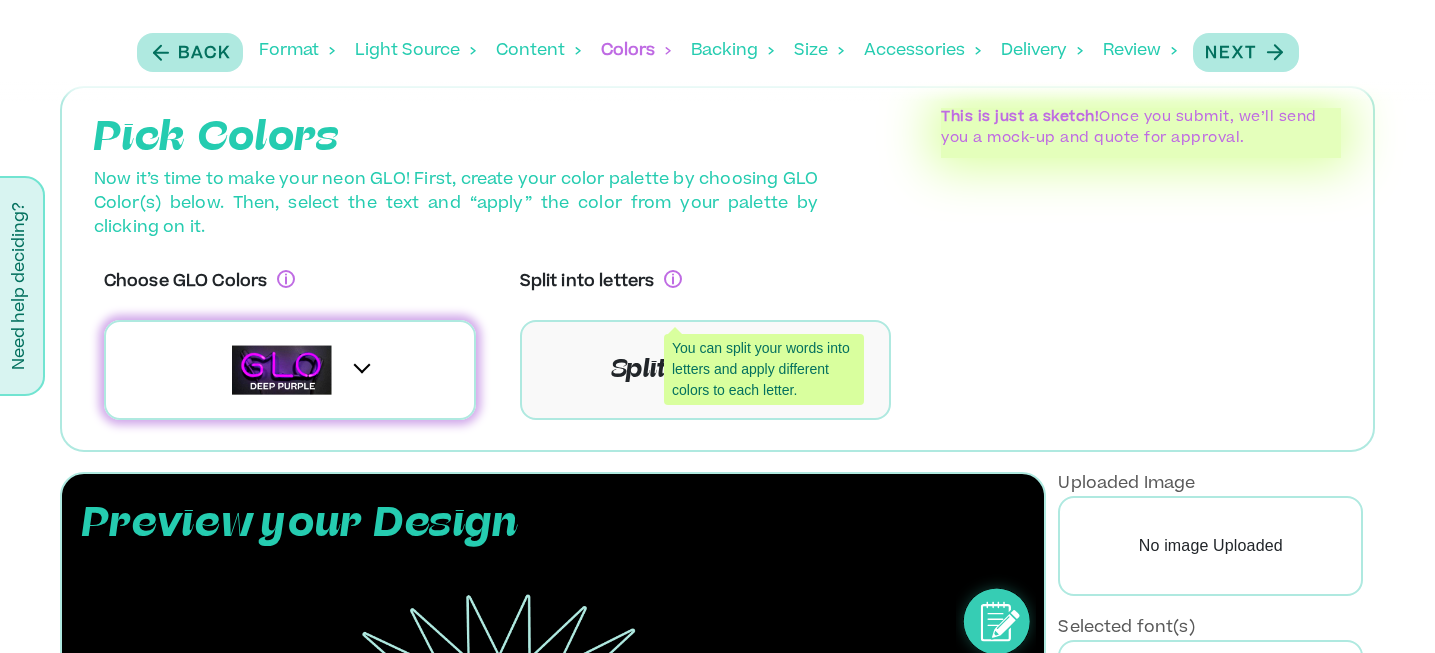 click 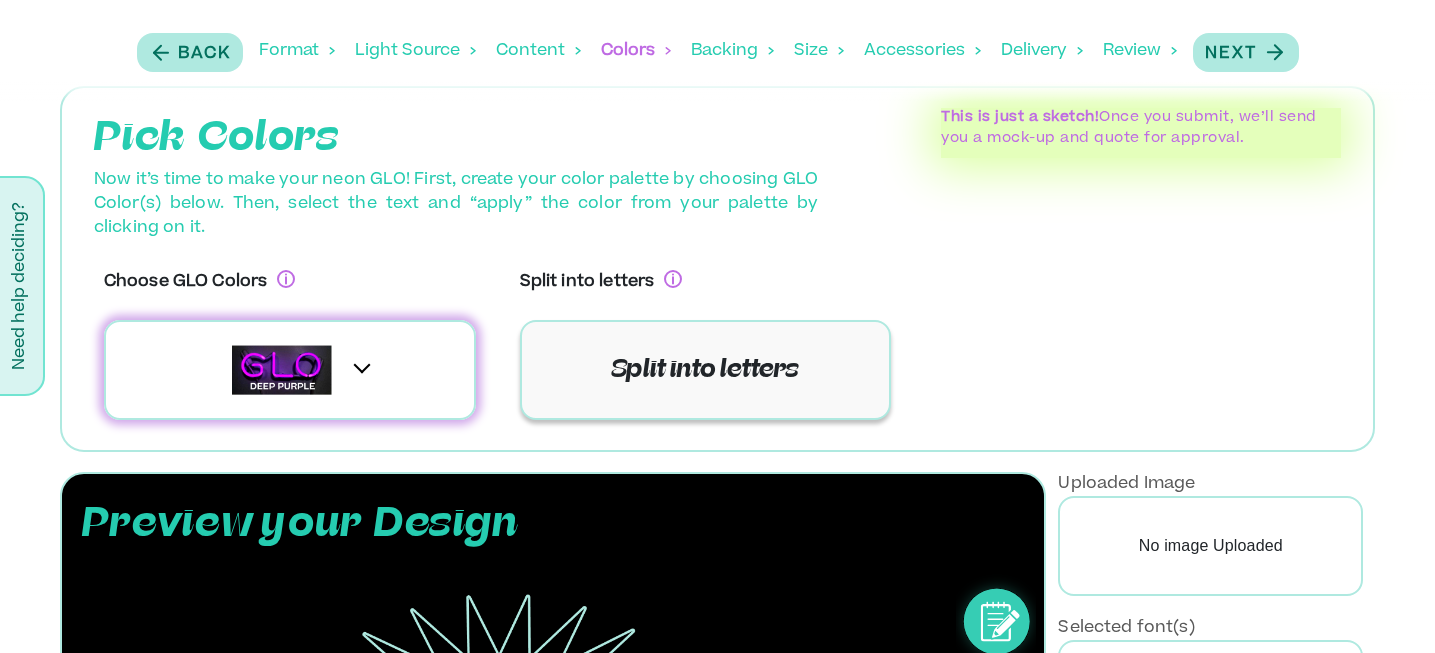 click on "Split into letters" at bounding box center [706, 370] 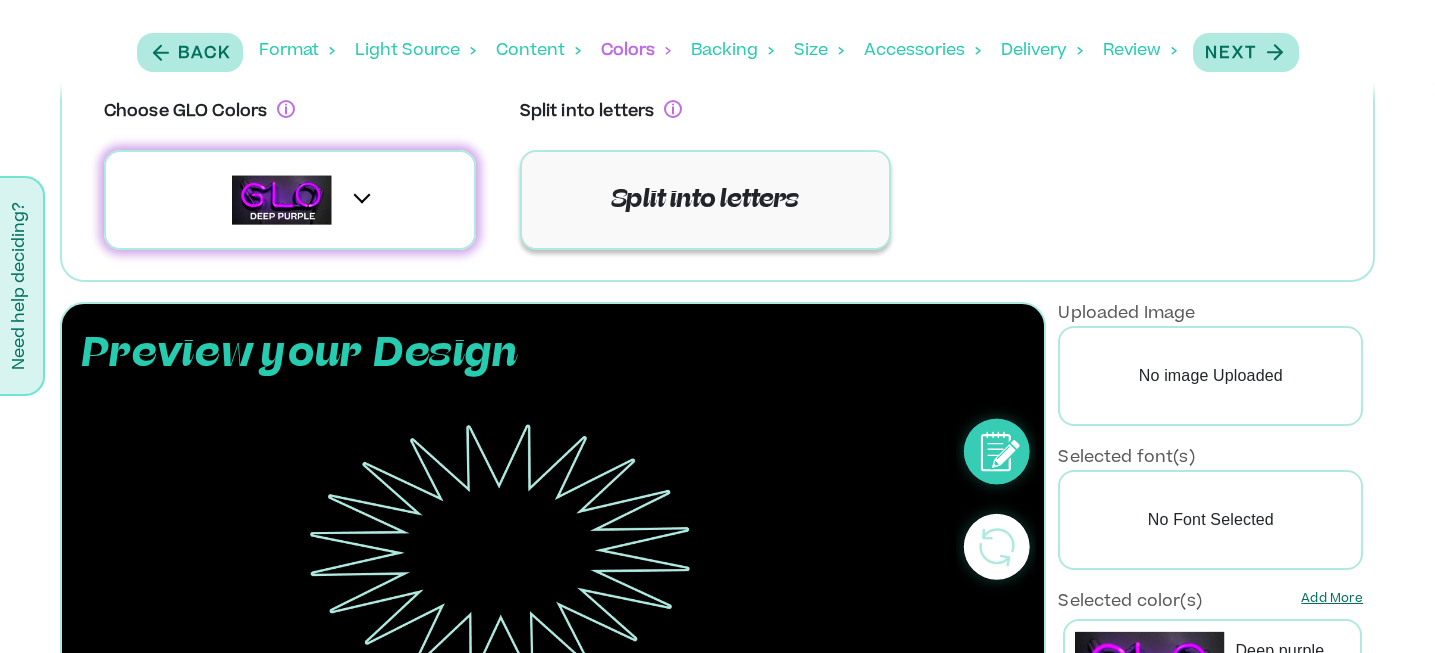 scroll, scrollTop: 545, scrollLeft: 0, axis: vertical 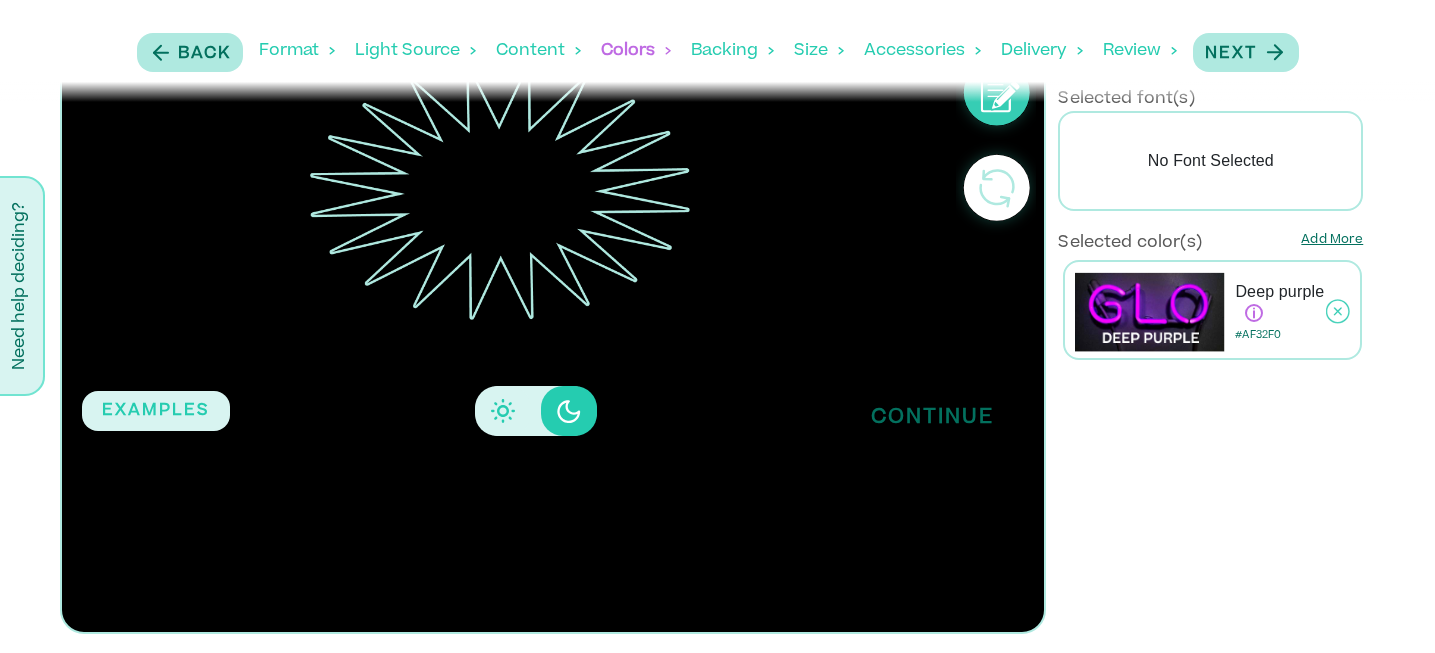 click on "Continue" at bounding box center (932, 418) 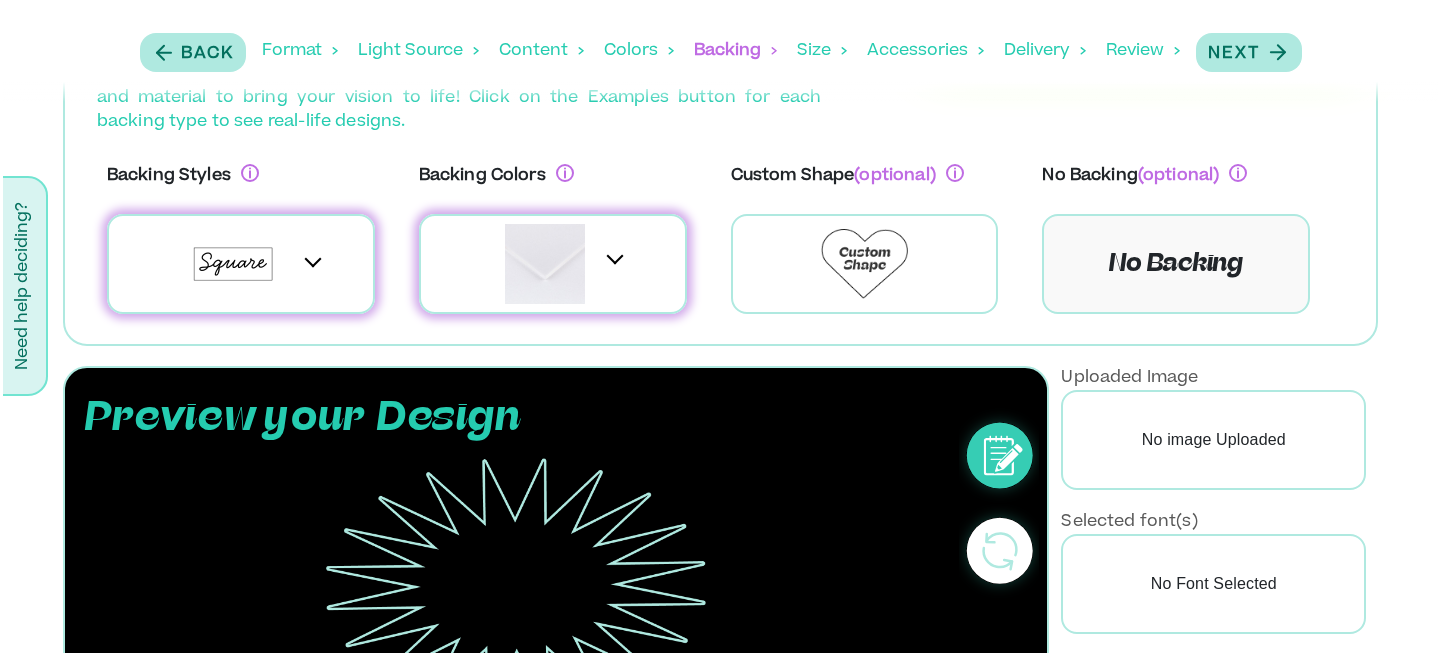 scroll, scrollTop: 117, scrollLeft: 0, axis: vertical 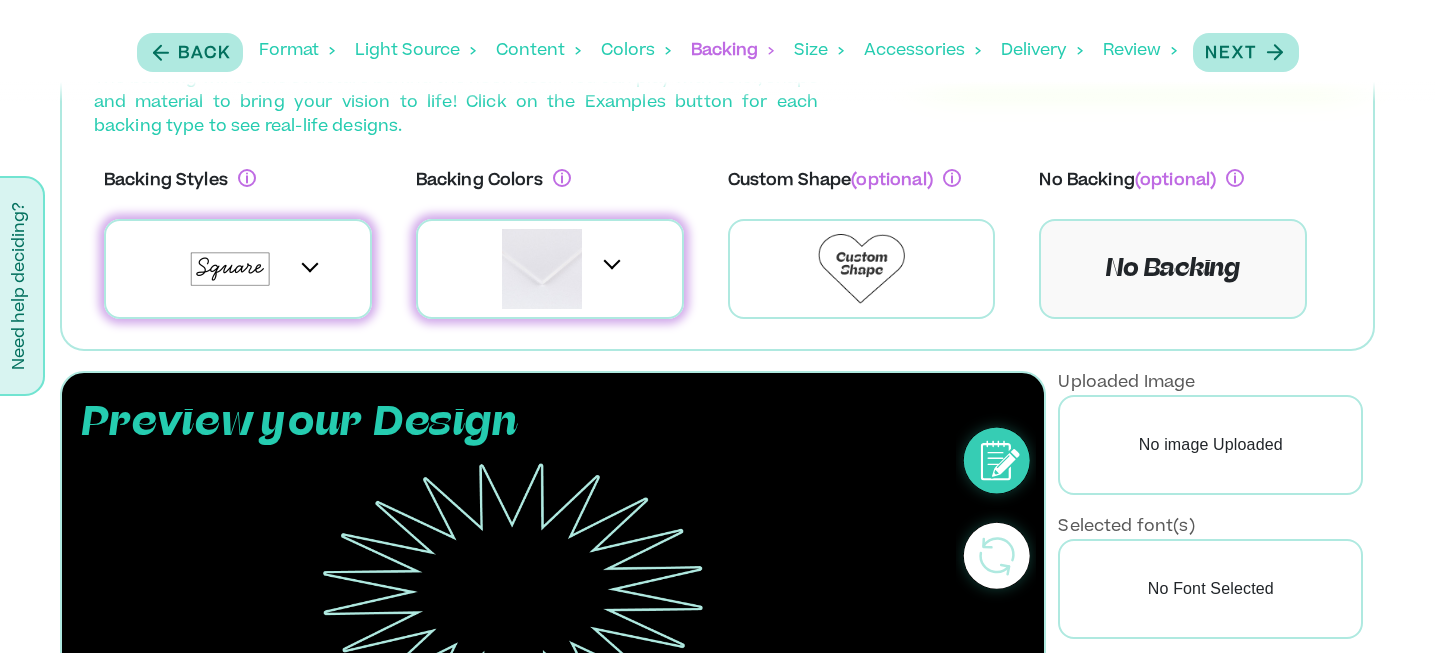 click at bounding box center [611, 260] 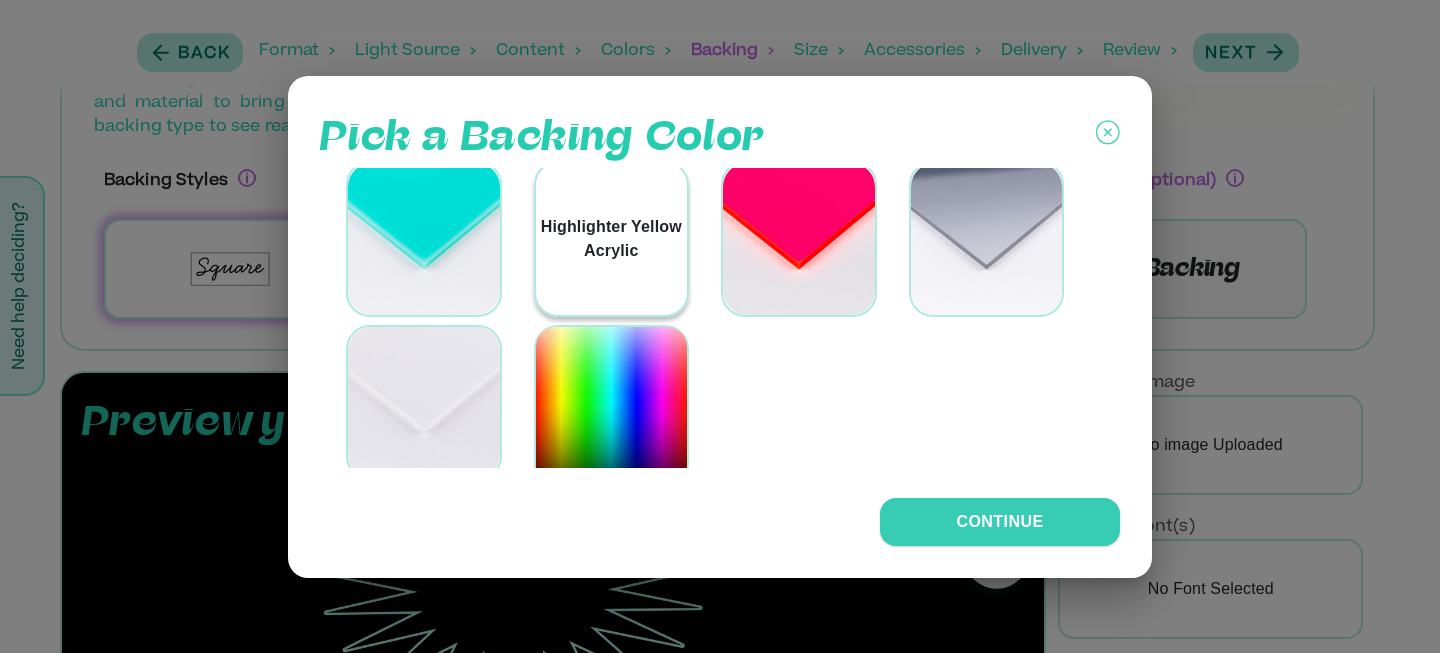 scroll, scrollTop: 531, scrollLeft: 0, axis: vertical 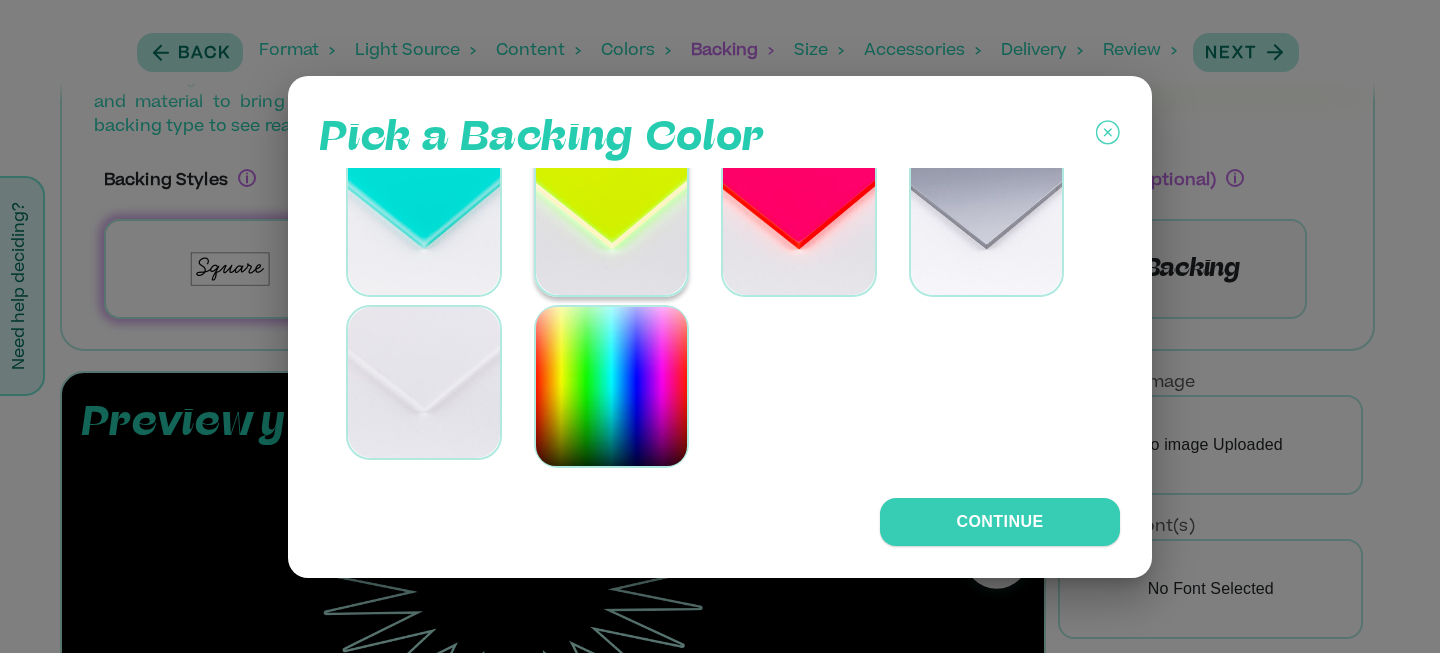 click at bounding box center (612, 387) 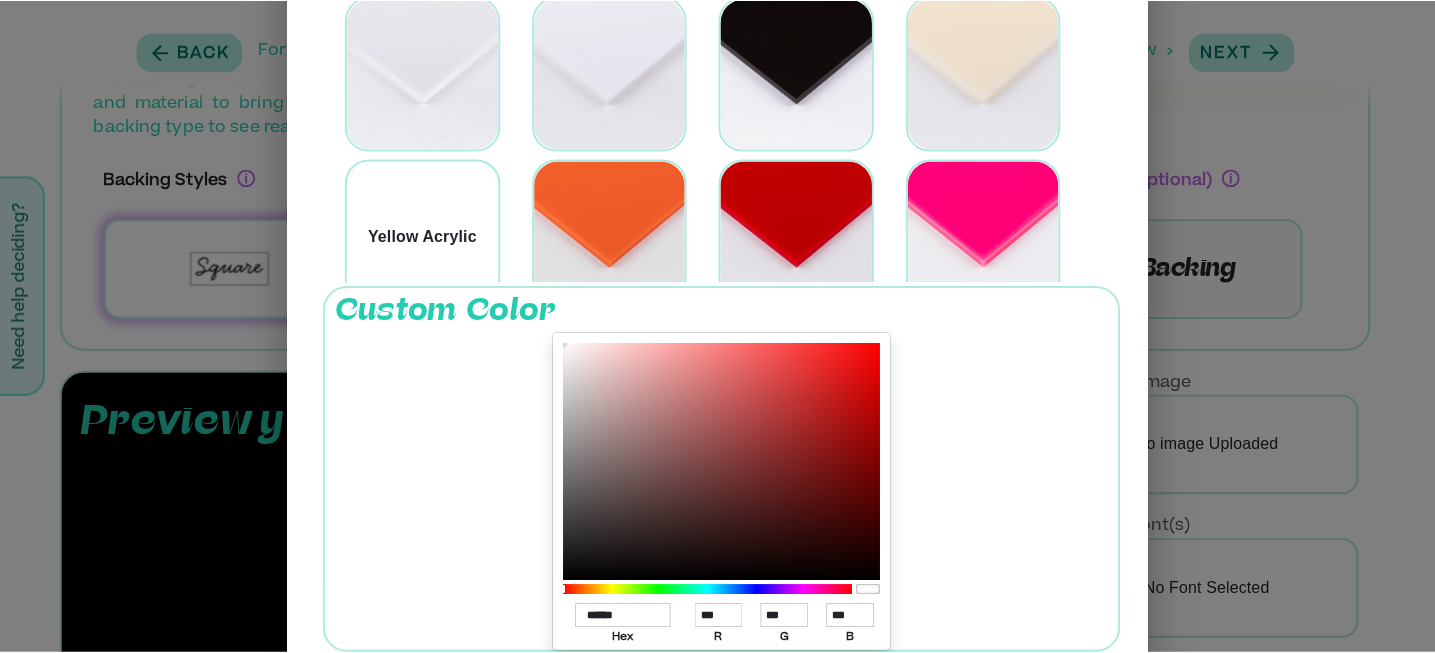 scroll, scrollTop: 2, scrollLeft: 0, axis: vertical 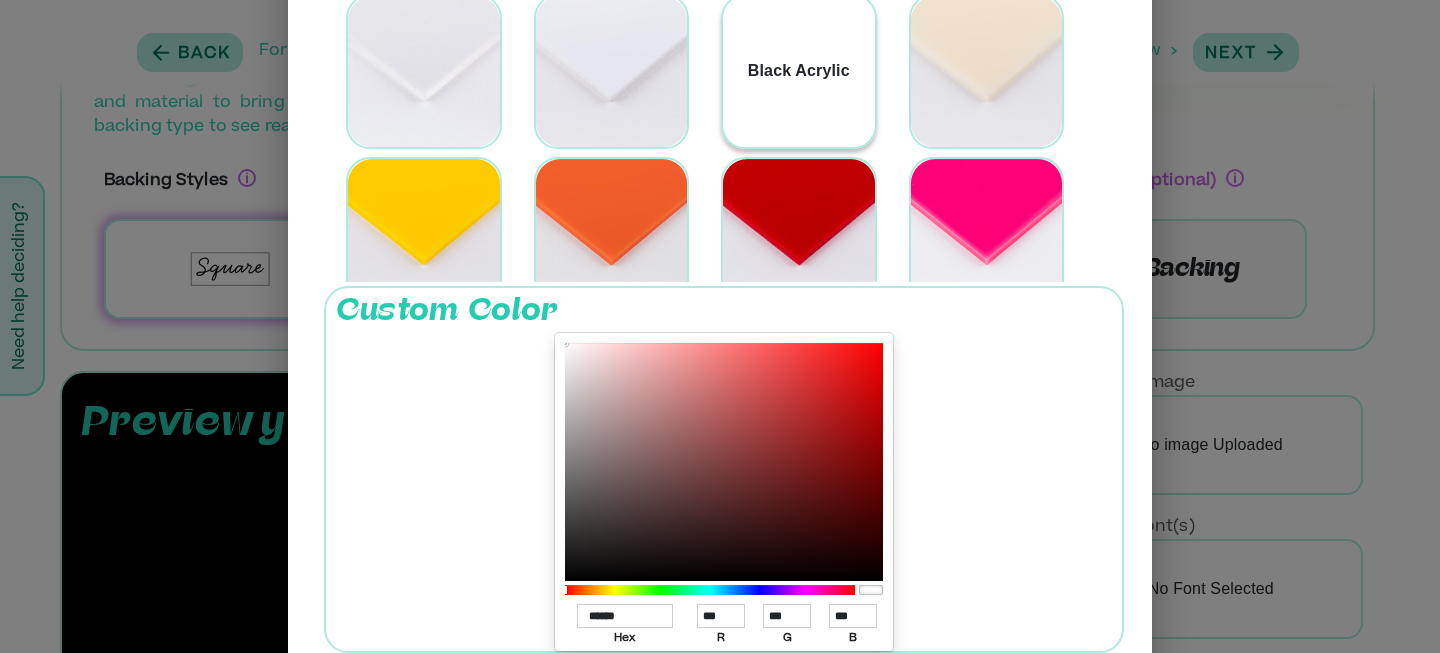 click on "Black Acrylic" at bounding box center (799, 71) 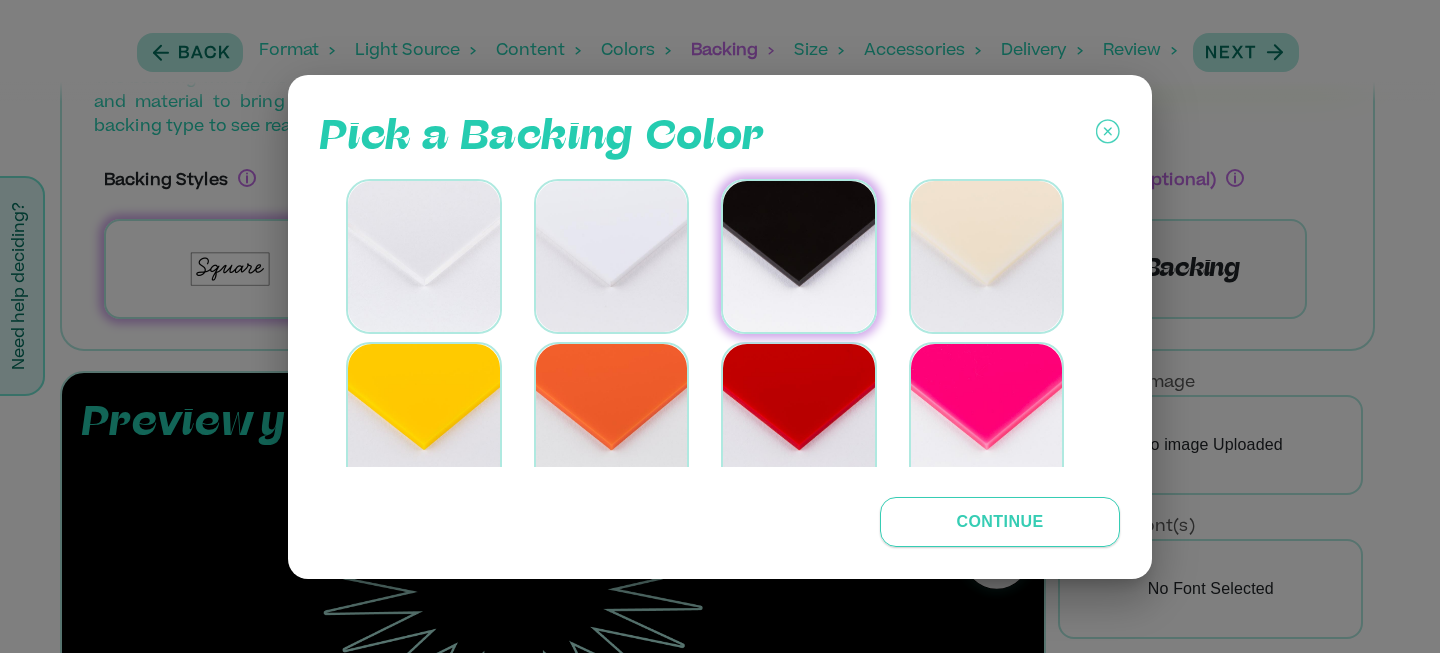 click on "Continue" at bounding box center (1000, 522) 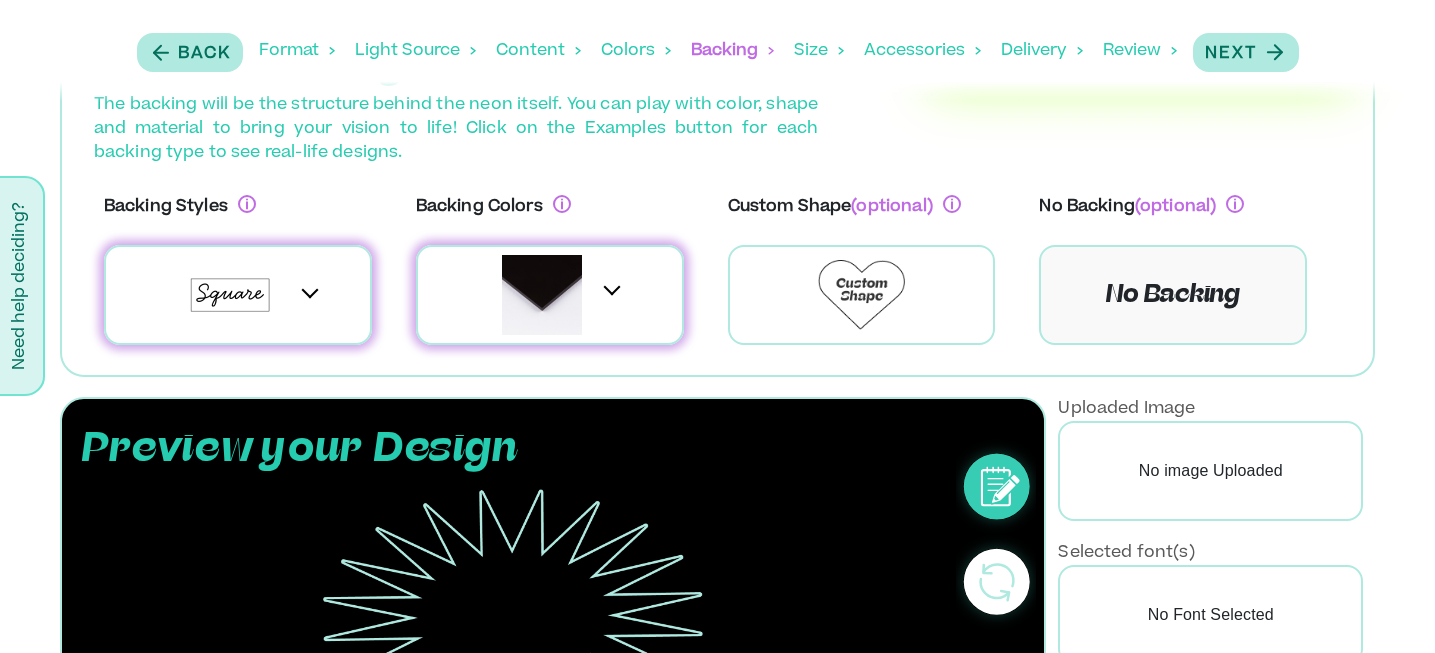scroll, scrollTop: 86, scrollLeft: 0, axis: vertical 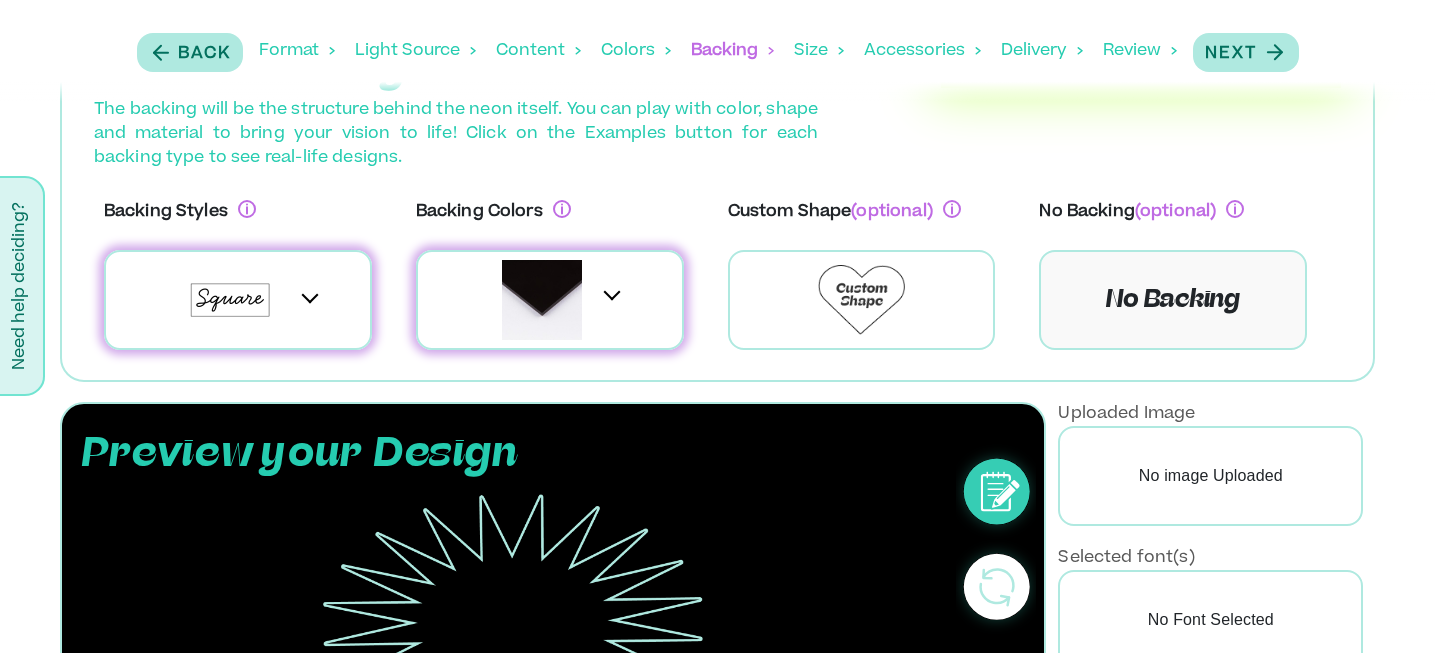 click at bounding box center [238, 300] 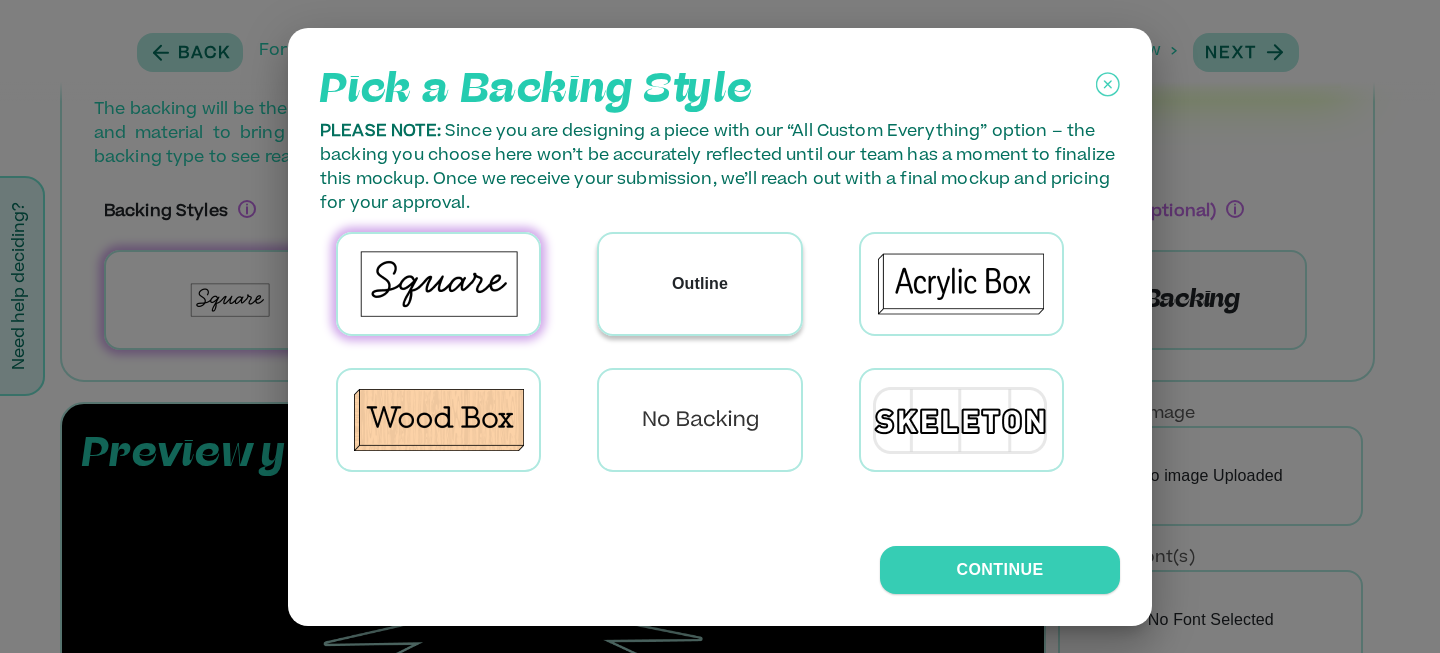 click on "Outline" at bounding box center (699, 284) 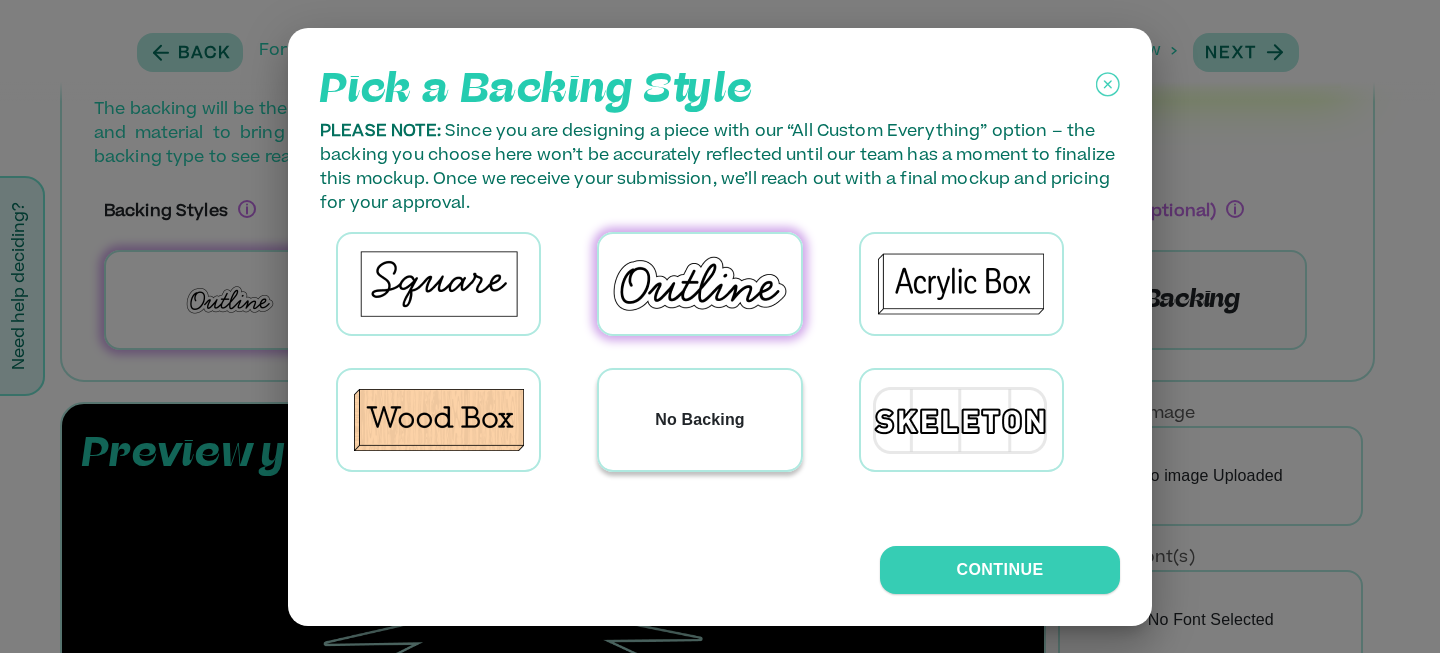 click on "No Backing" at bounding box center (699, 420) 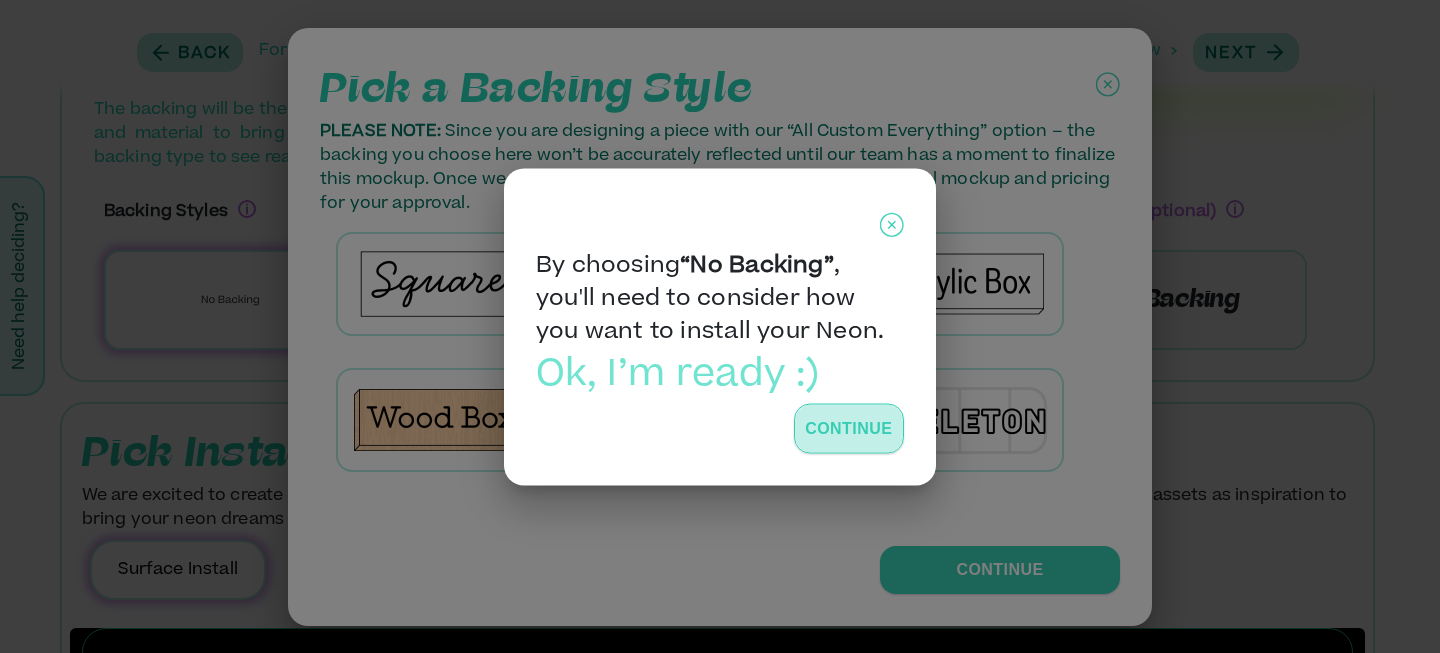 click on "Continue" at bounding box center (849, 428) 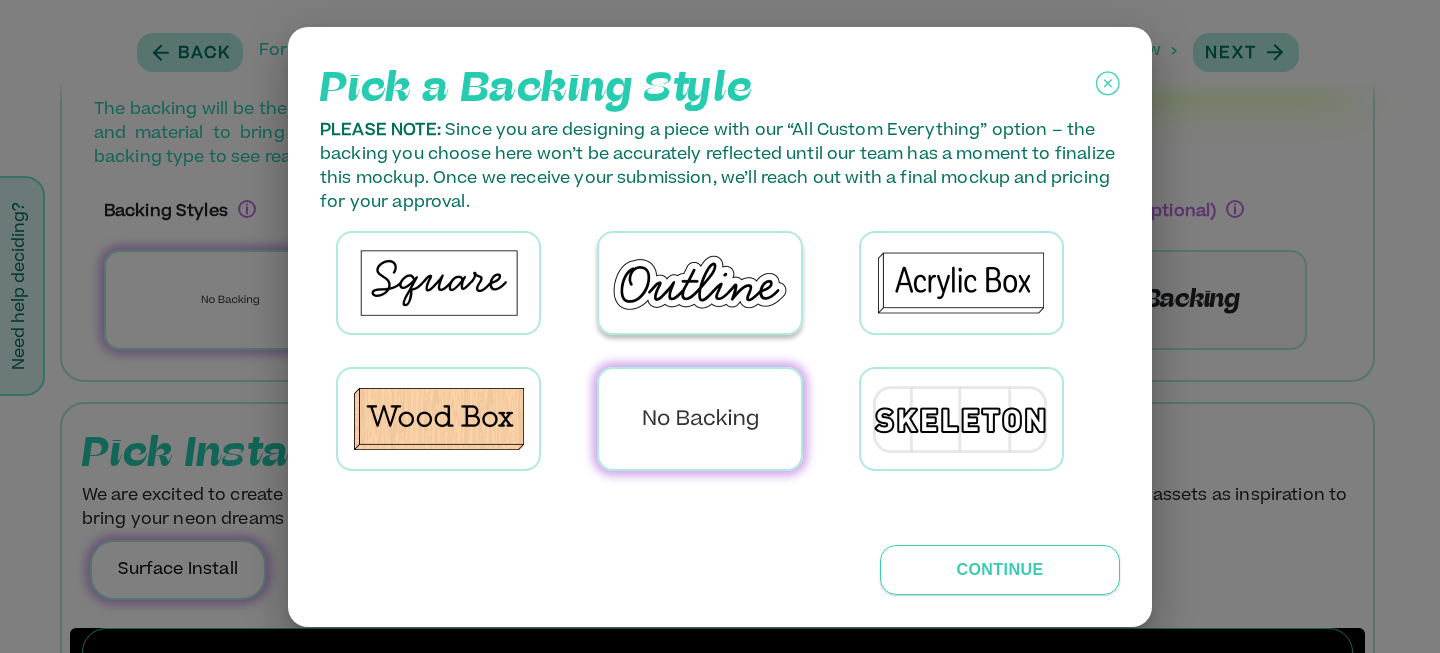click on "Continue" at bounding box center [1000, 570] 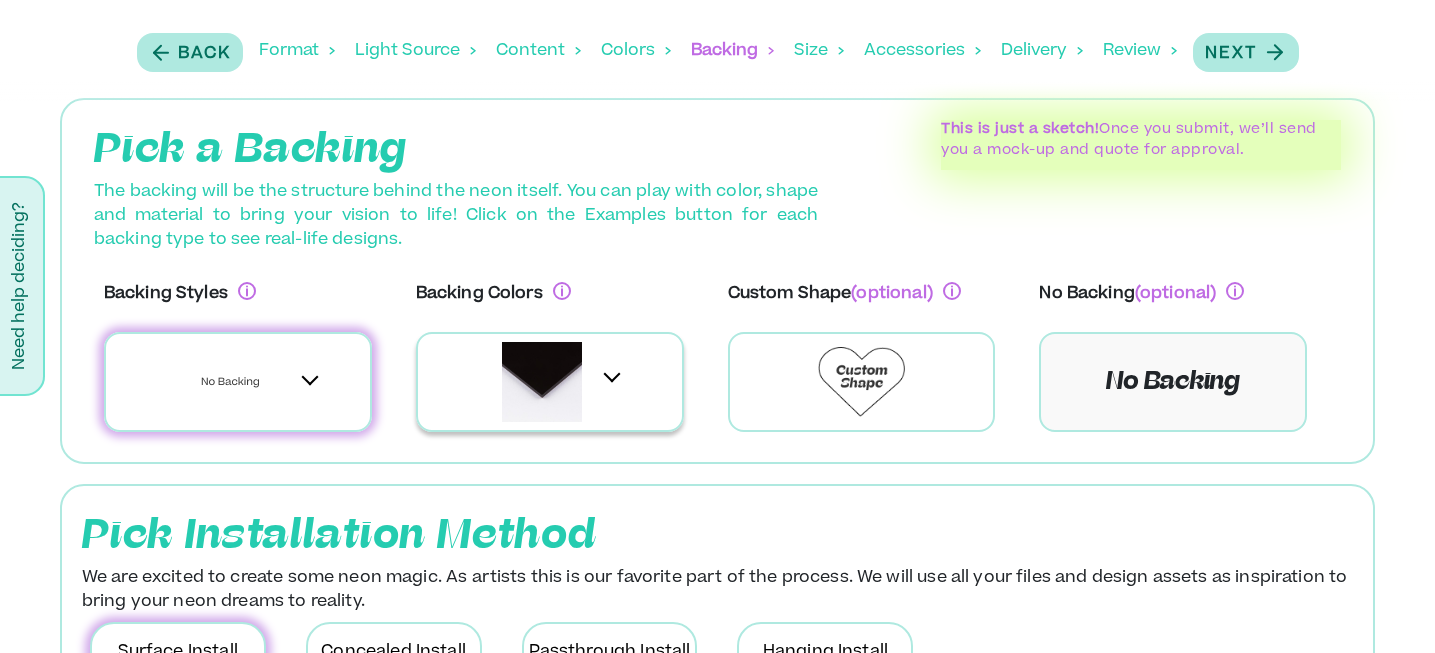 scroll, scrollTop: 0, scrollLeft: 0, axis: both 